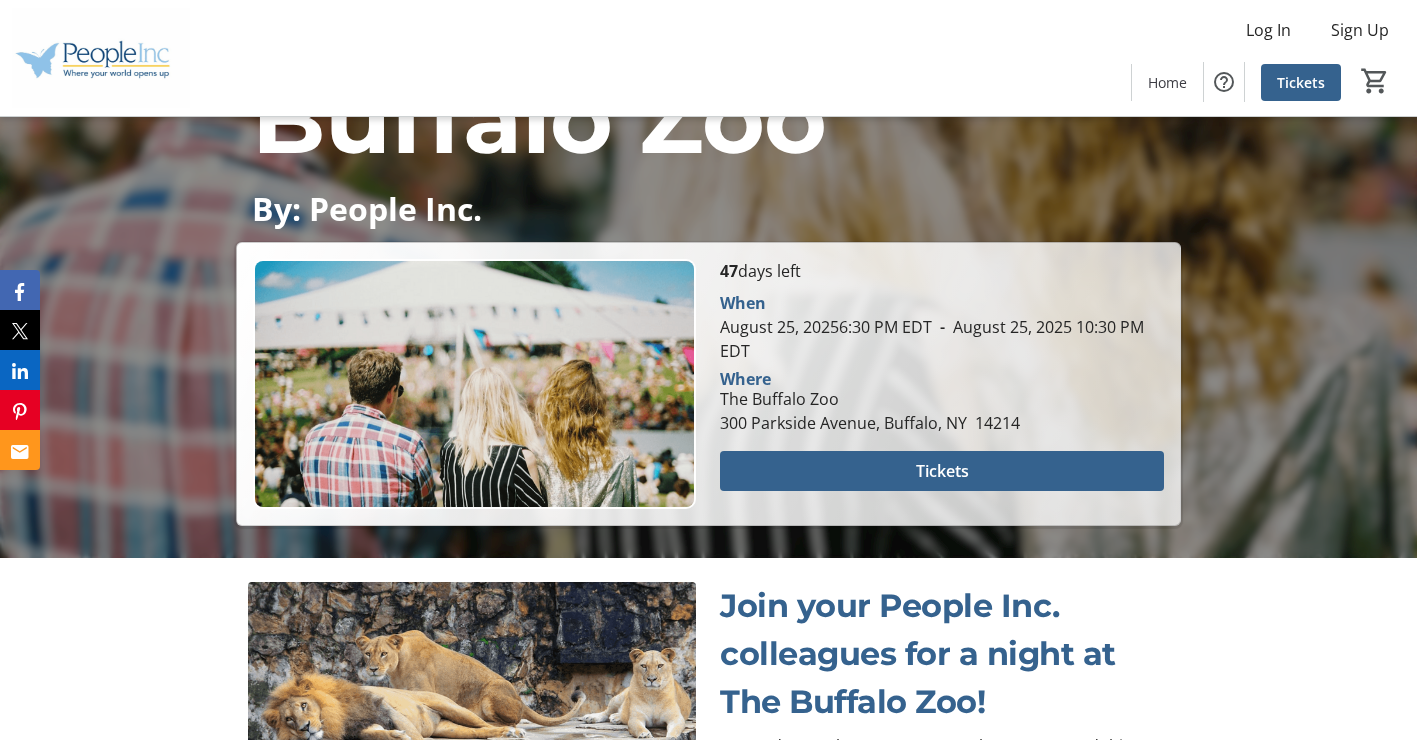 scroll, scrollTop: 500, scrollLeft: 0, axis: vertical 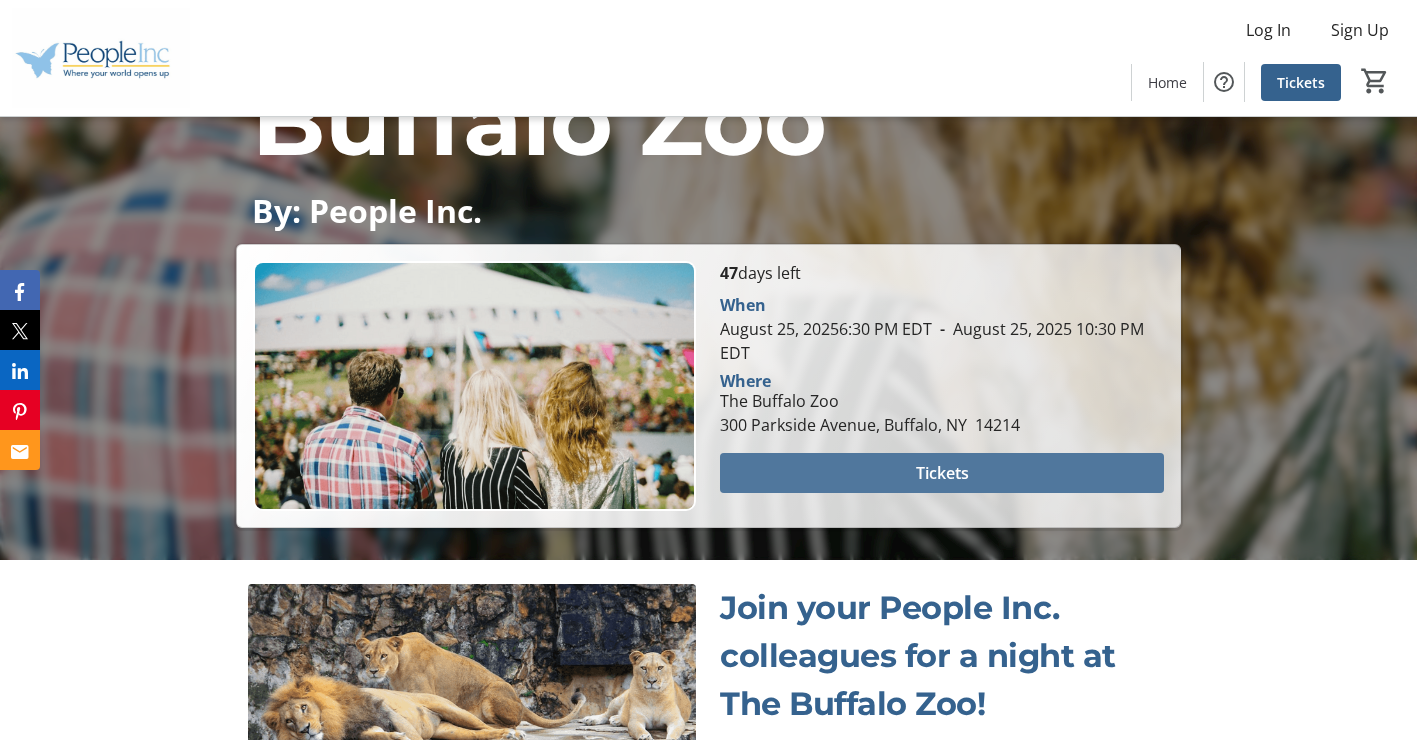 click on "Tickets" at bounding box center [942, 473] 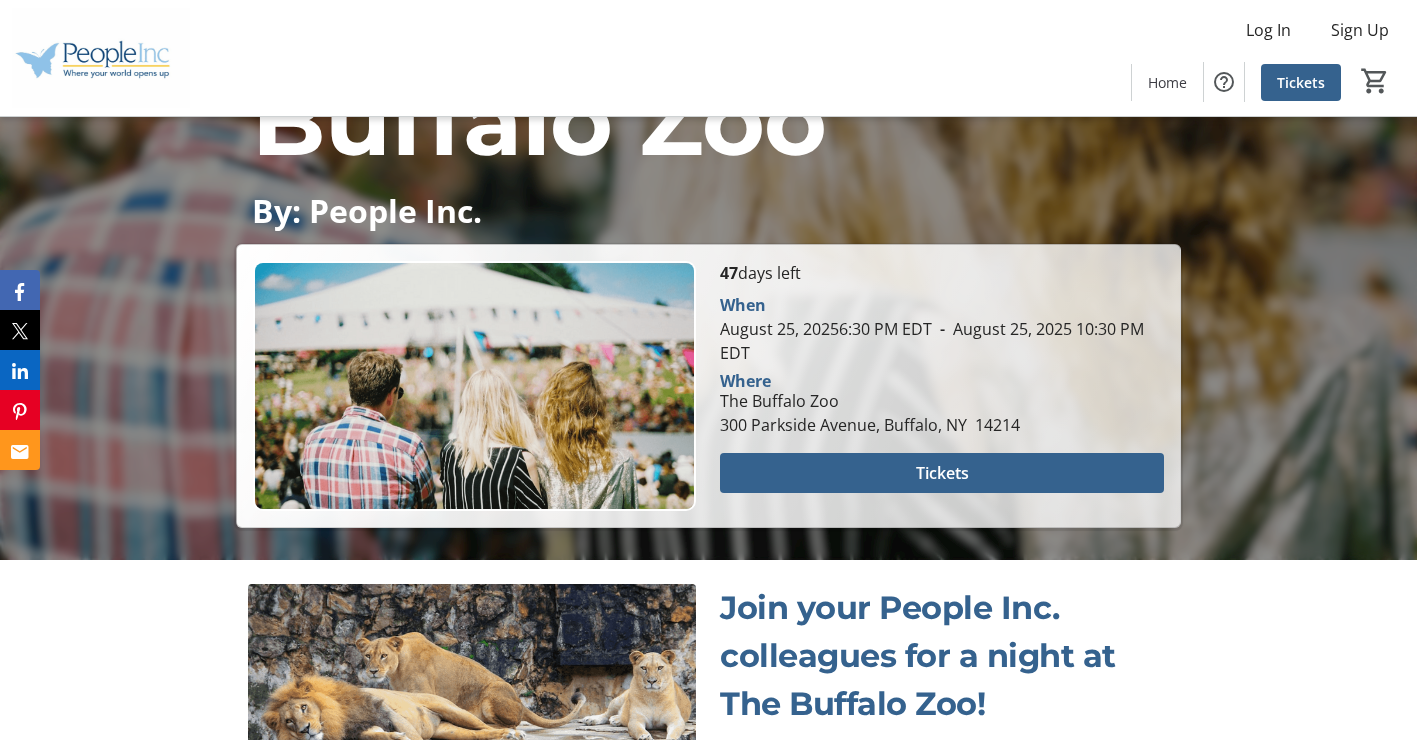 scroll, scrollTop: 0, scrollLeft: 0, axis: both 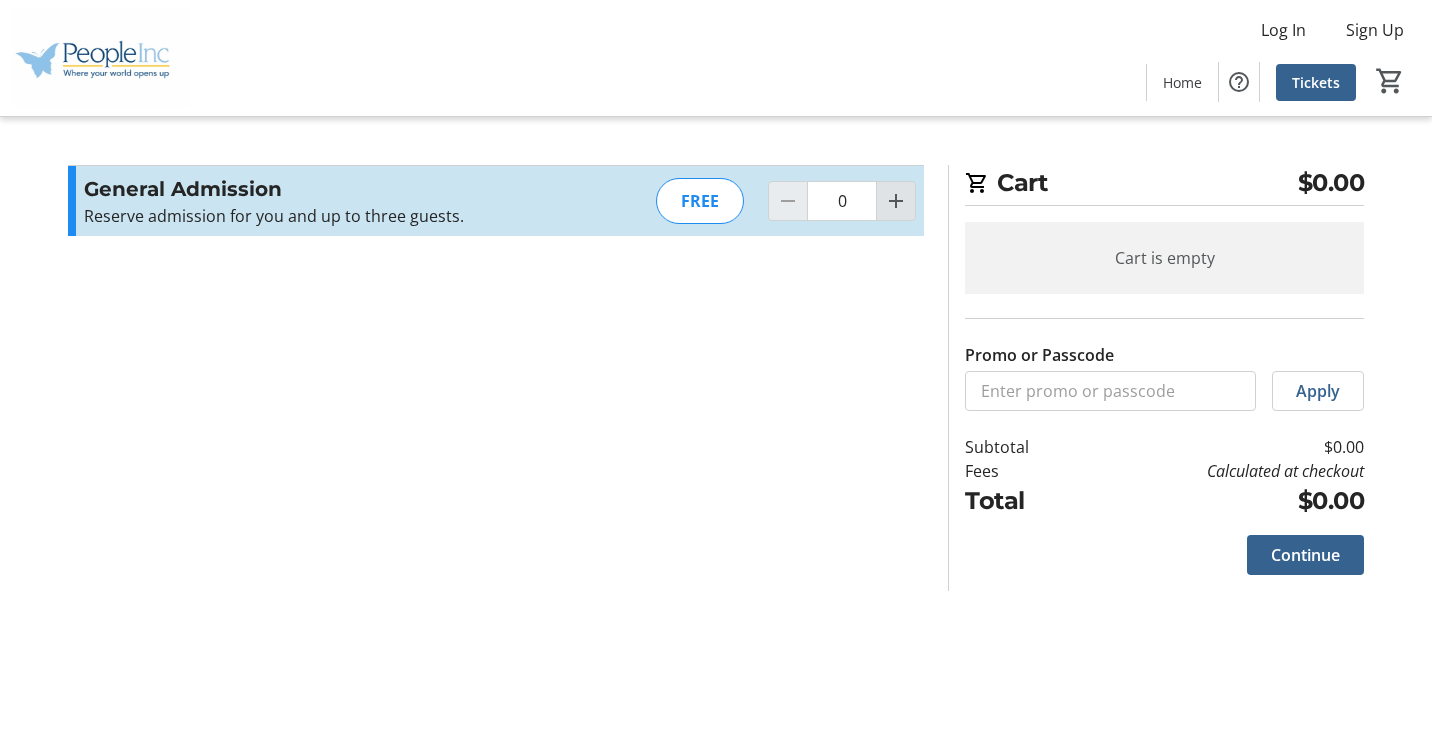 click at bounding box center (896, 201) 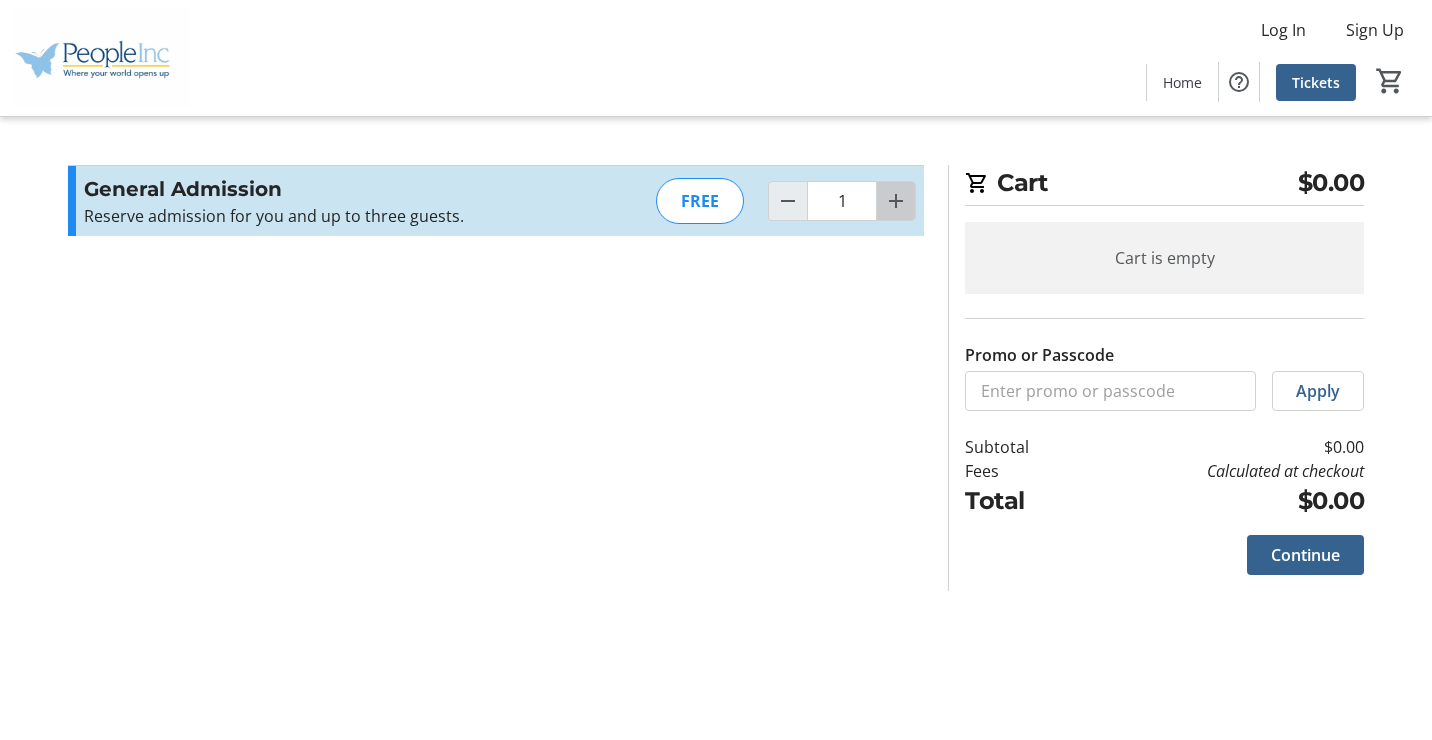 click at bounding box center (896, 201) 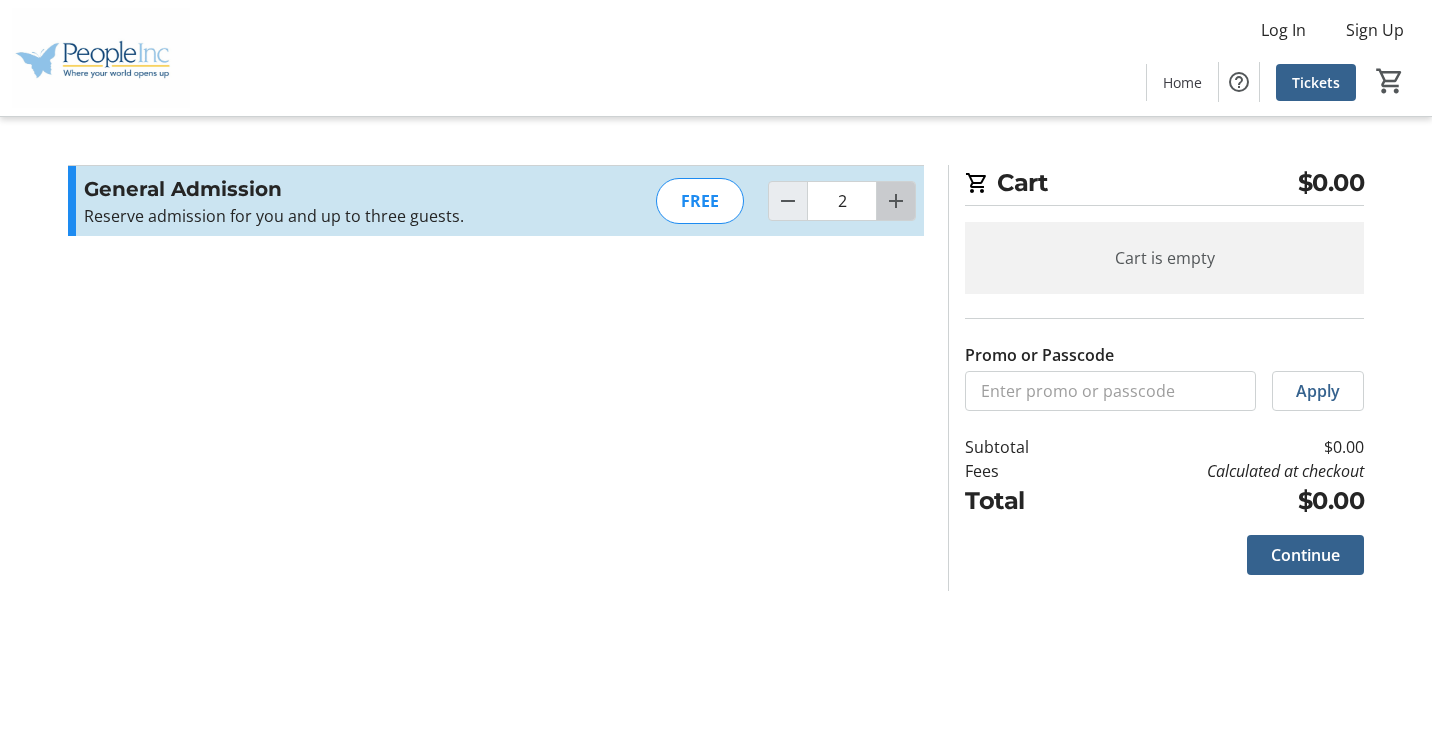 click at bounding box center (896, 201) 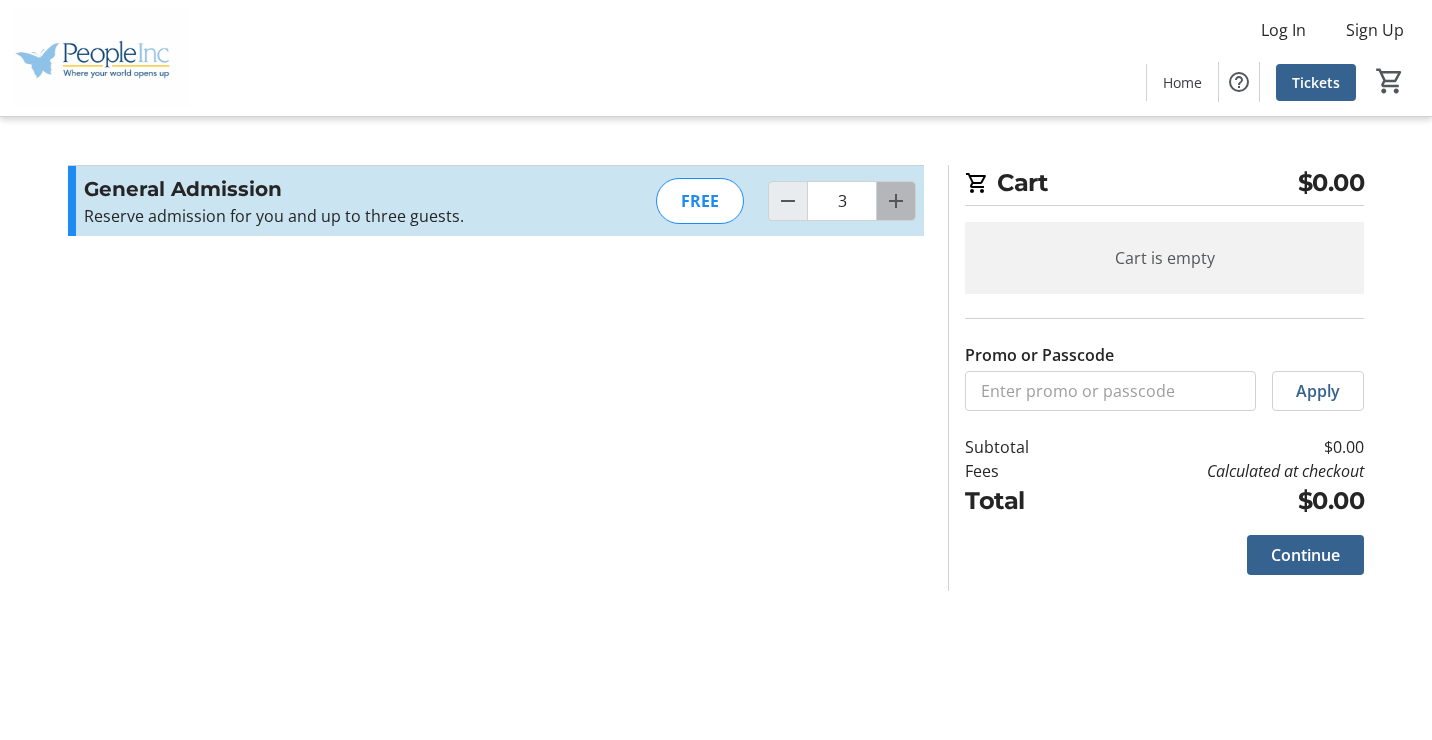 click at bounding box center (896, 201) 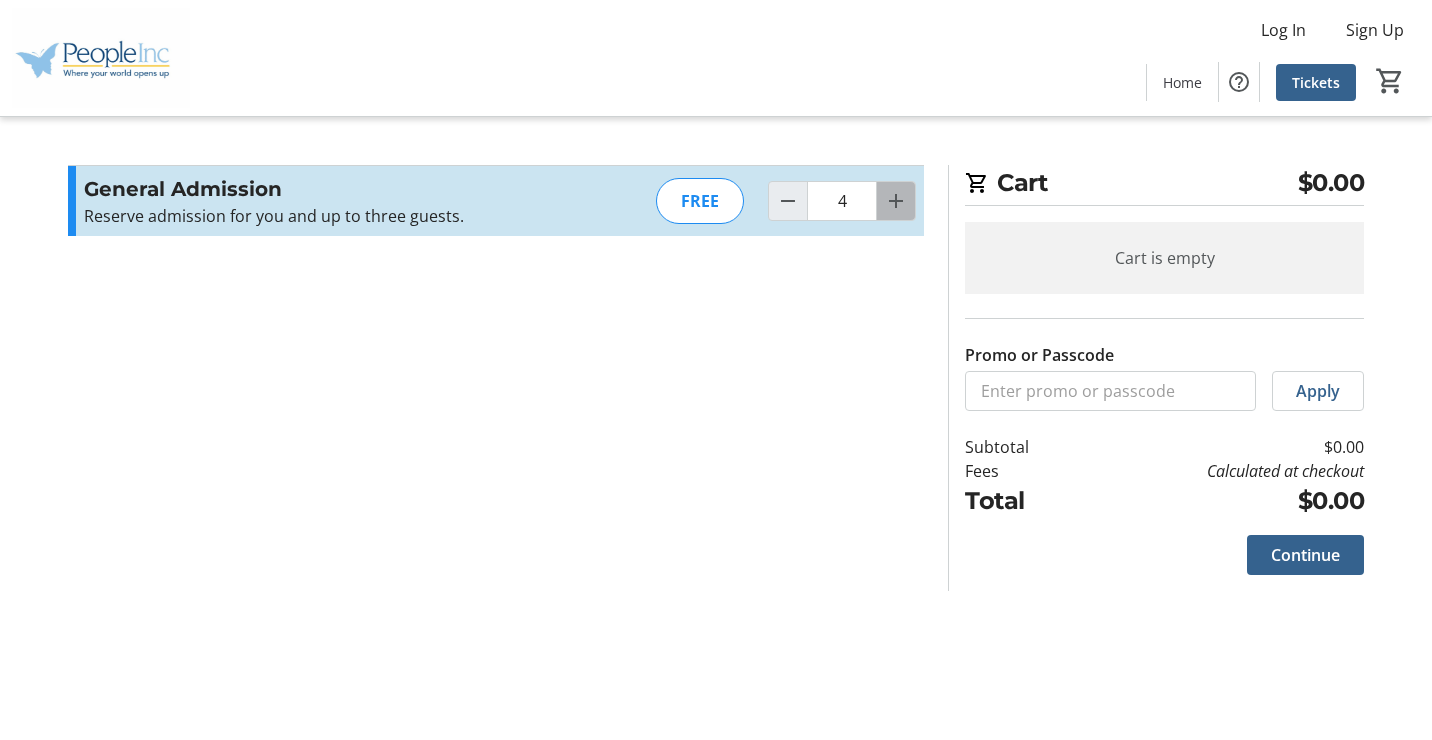 click at bounding box center [896, 201] 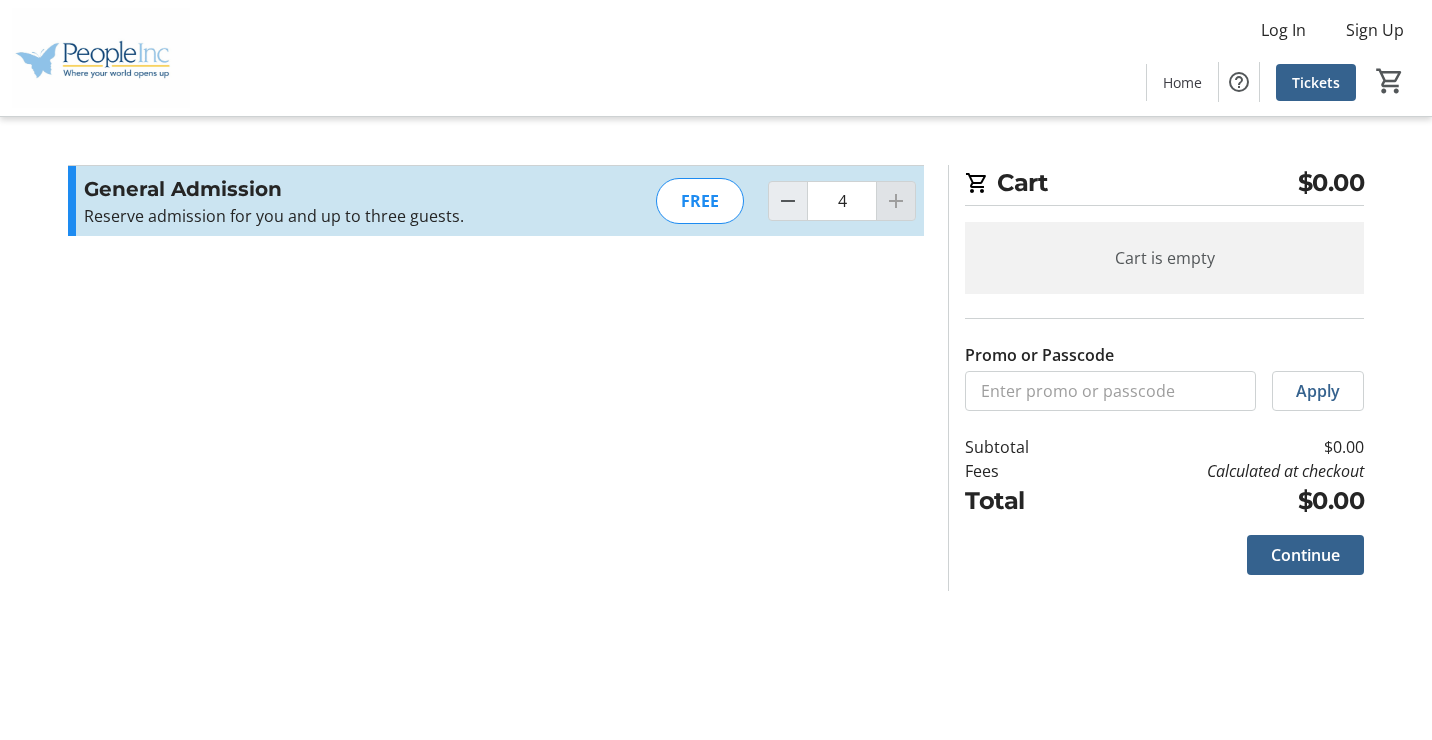 click at bounding box center (896, 201) 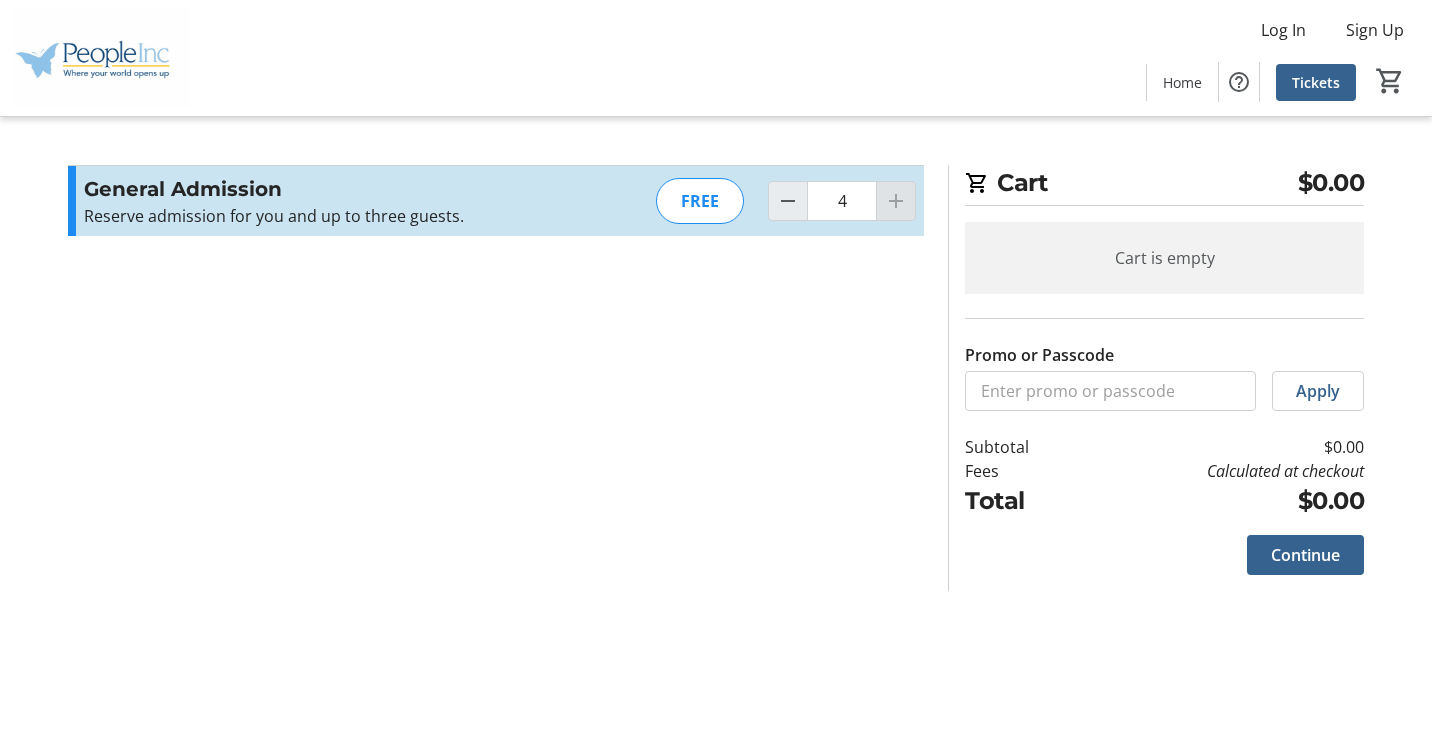 click at bounding box center (896, 201) 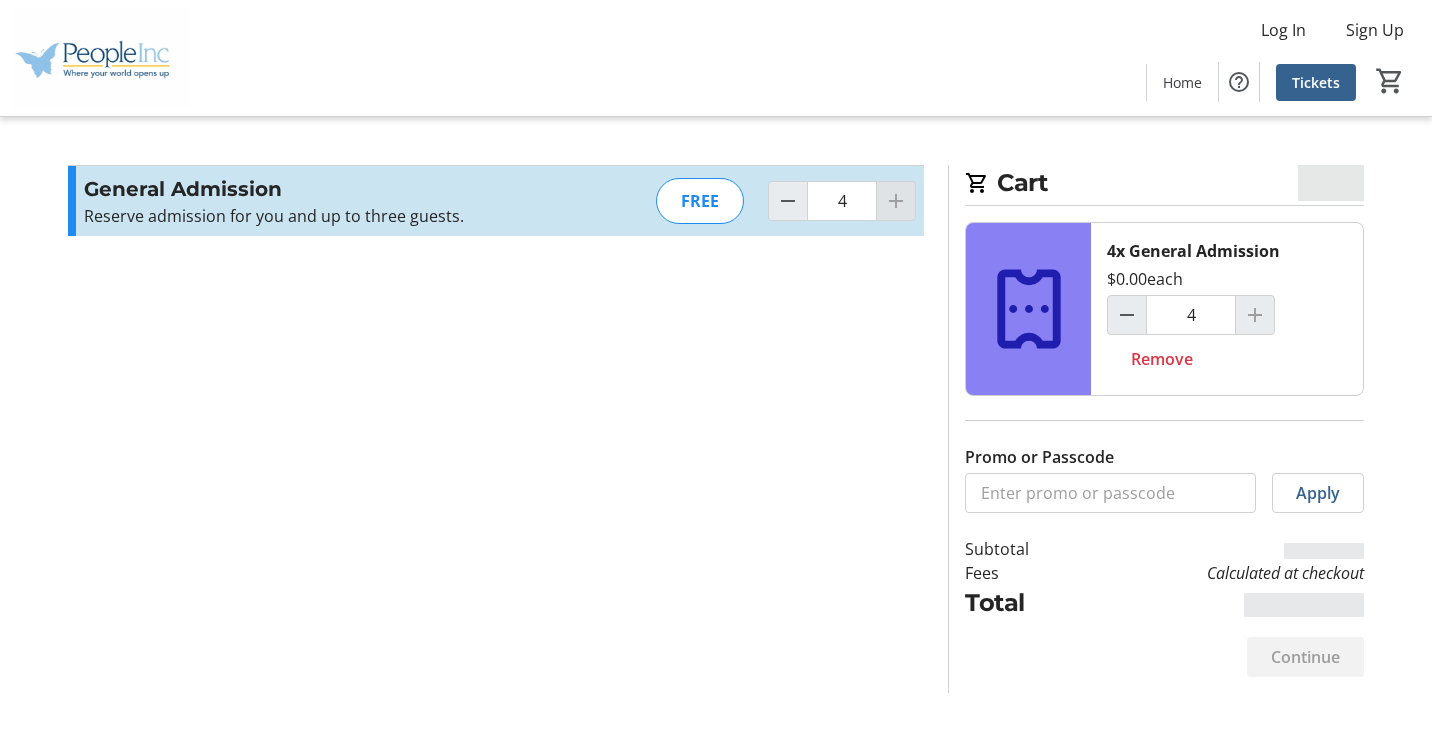 click at bounding box center [896, 201] 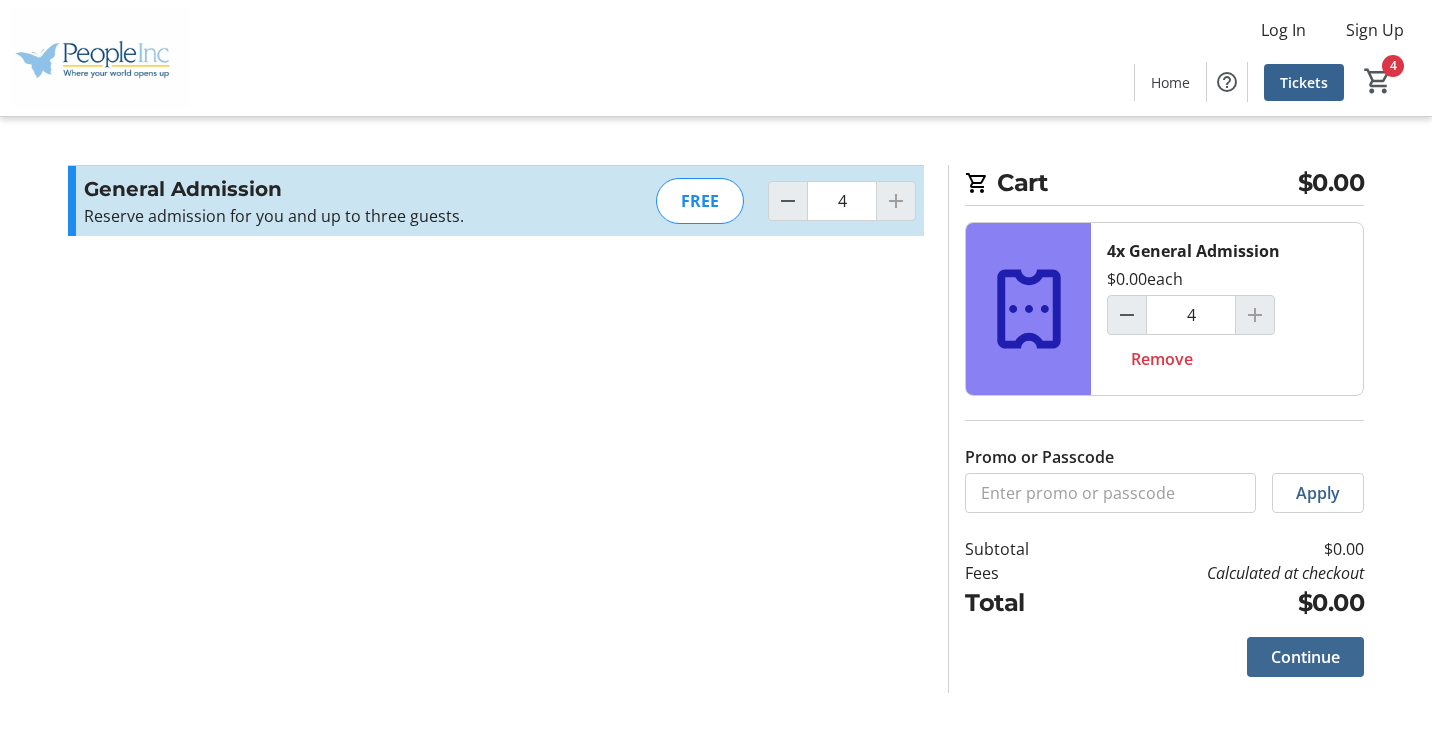 click on "Continue" at bounding box center (1305, 657) 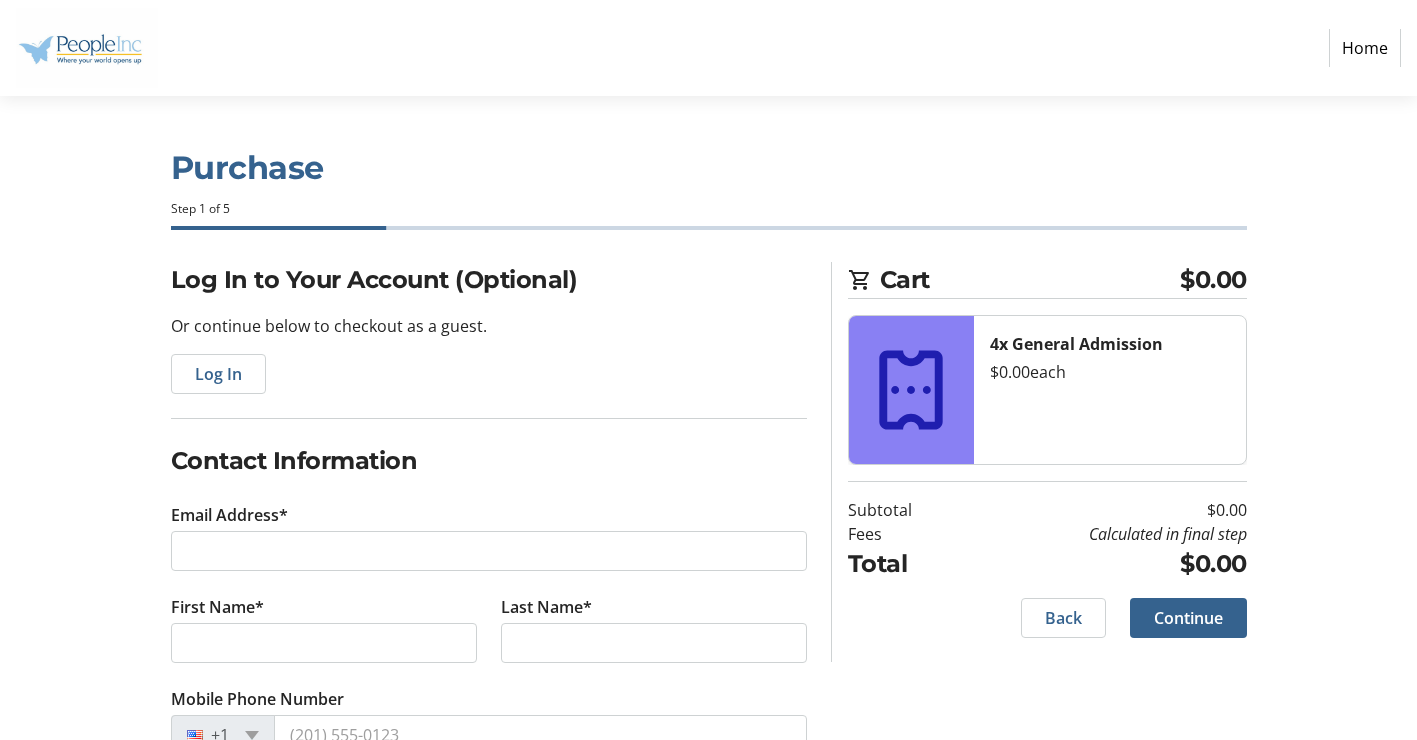 scroll, scrollTop: 63, scrollLeft: 0, axis: vertical 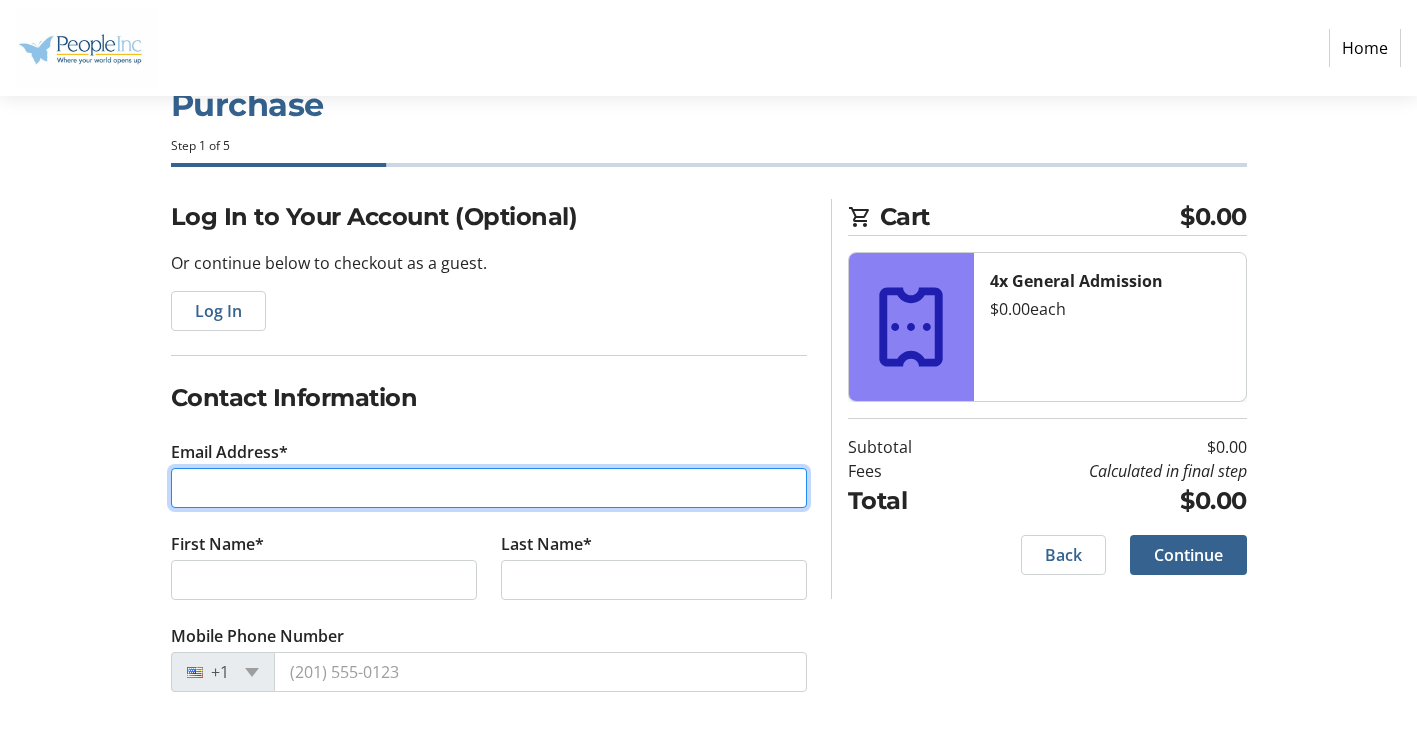 click on "Email Address*" at bounding box center (489, 488) 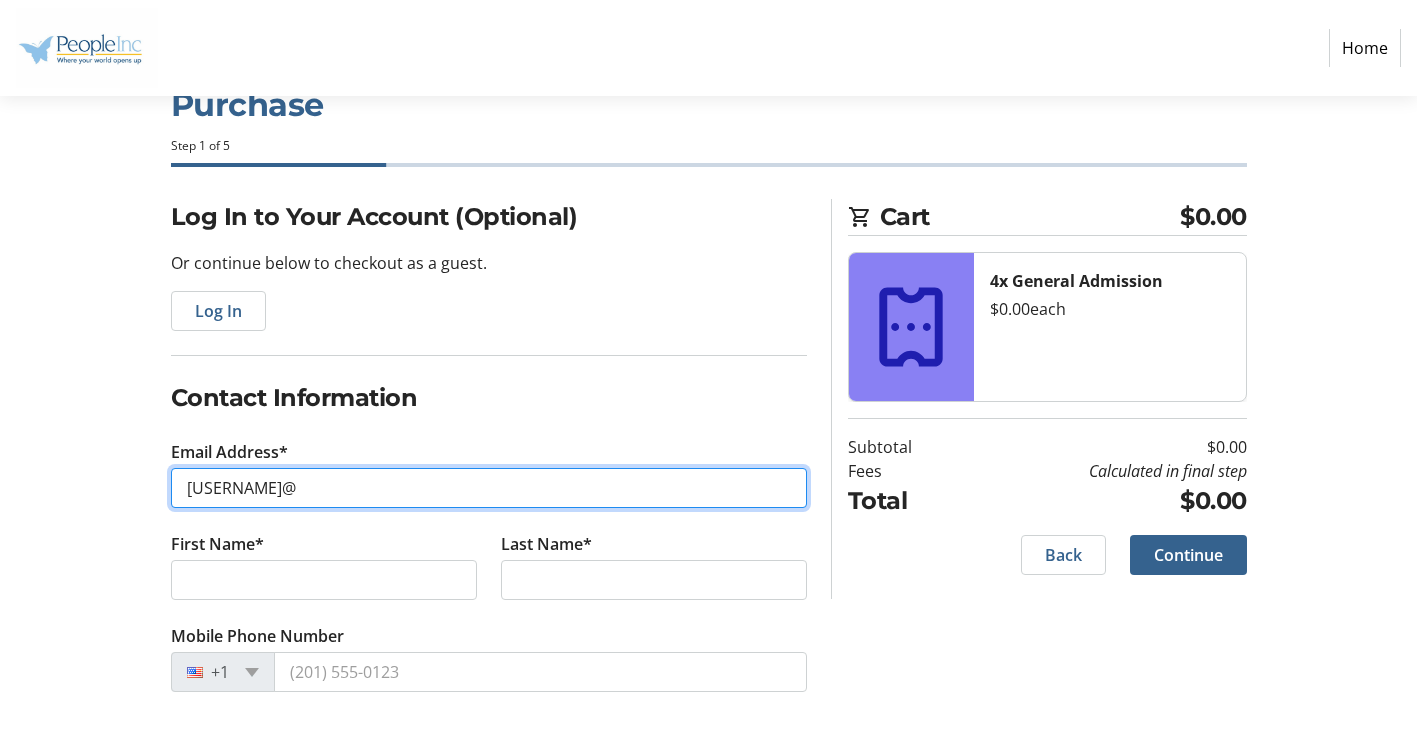 type on "[EMAIL]" 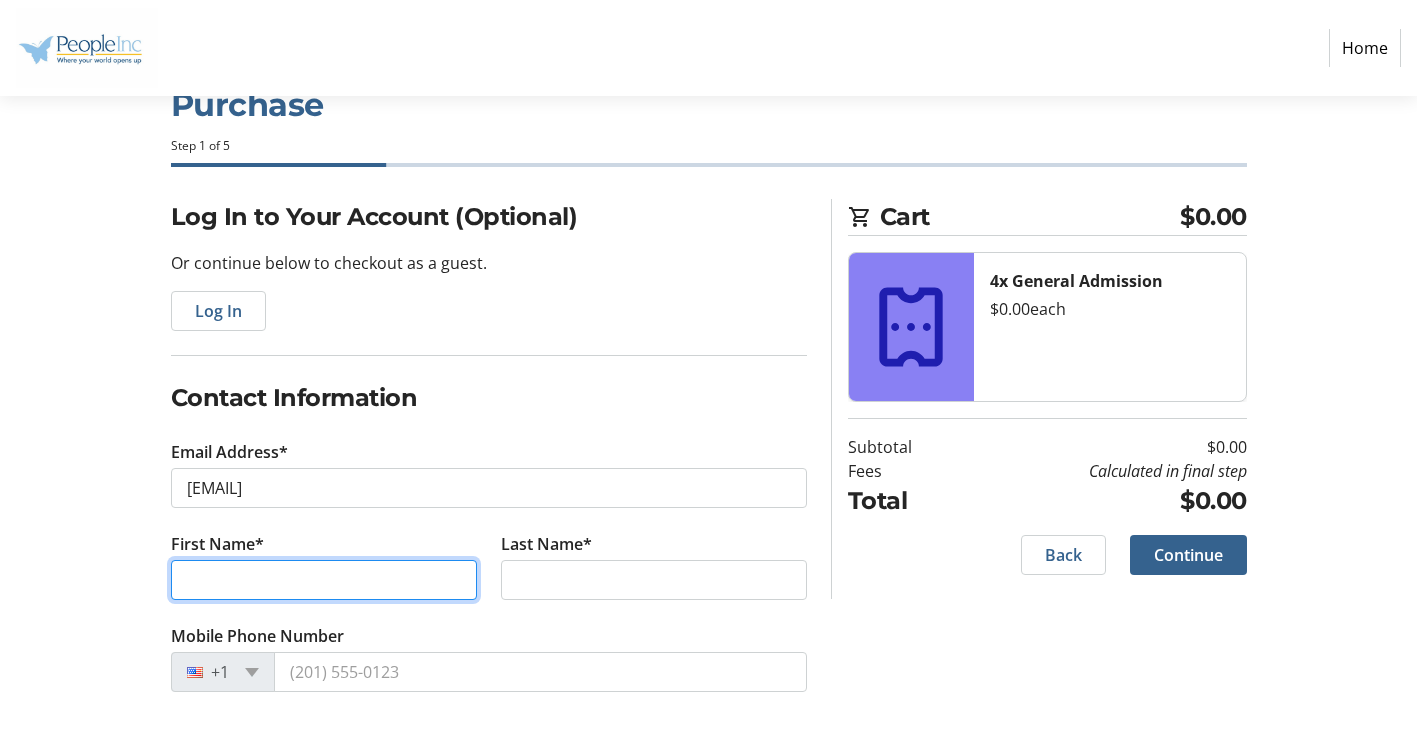 click on "First Name*" at bounding box center [324, 580] 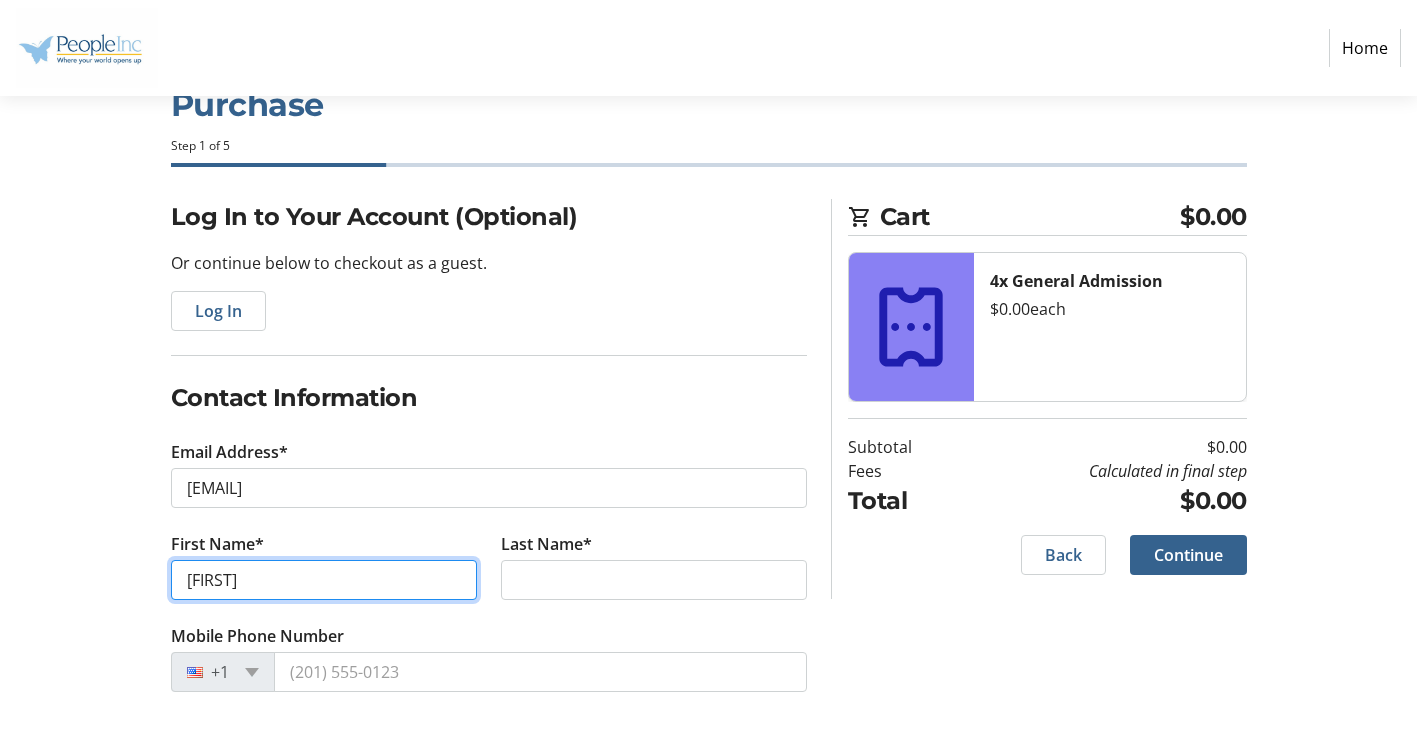 type on "[FIRST]" 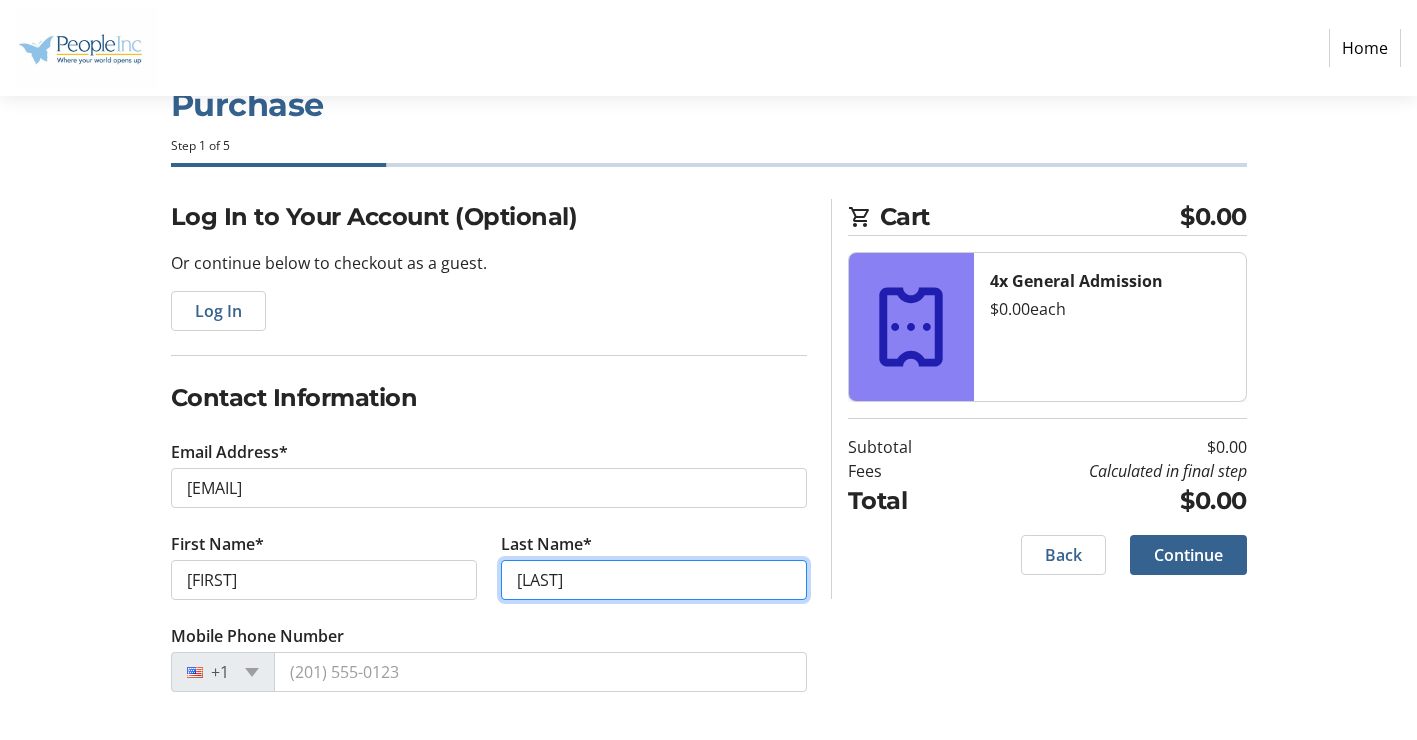 type on "[LAST]" 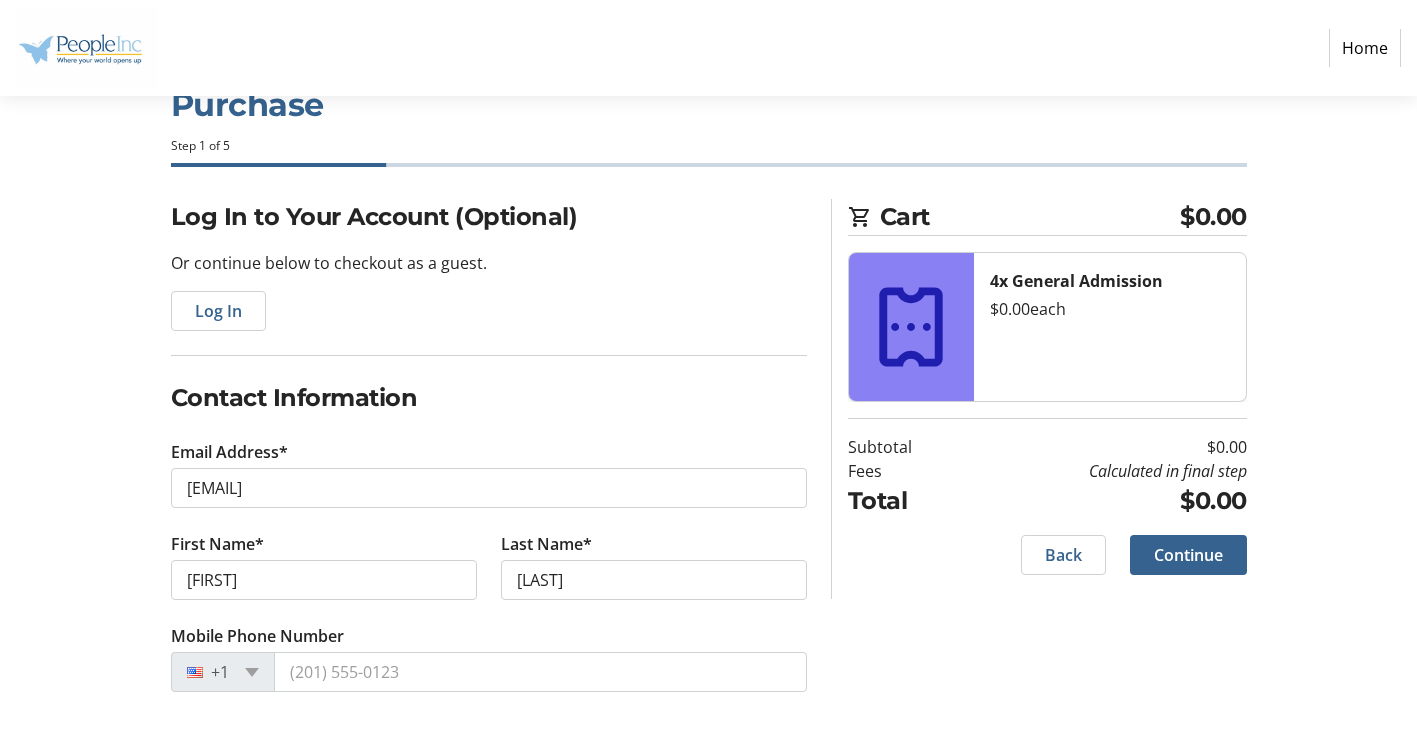 click on "Cart $0.00 4x General Admission  $0.00   each  Subtotal  $0.00  Fees  Calculated in final step  Total  $0.00   Back   Continue" at bounding box center (1047, 399) 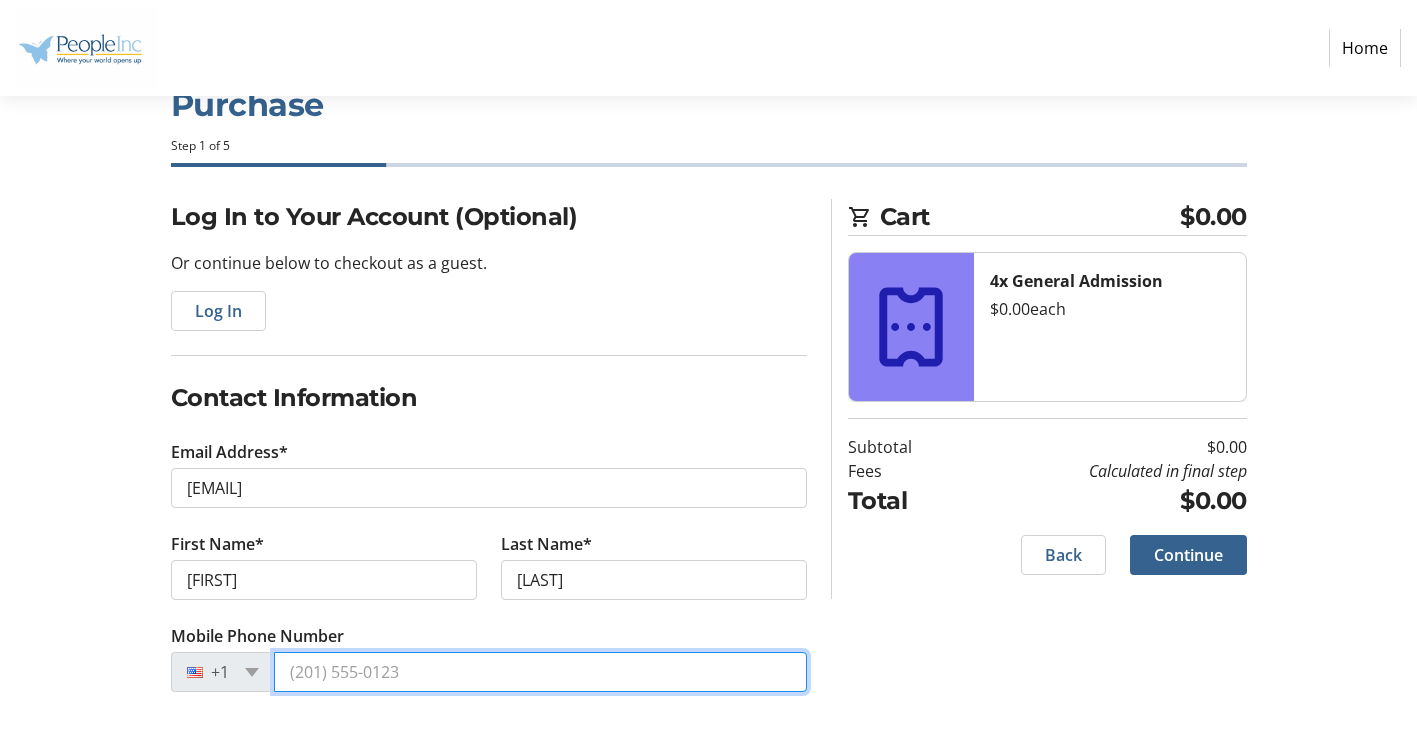 click on "Mobile Phone Number" at bounding box center [540, 672] 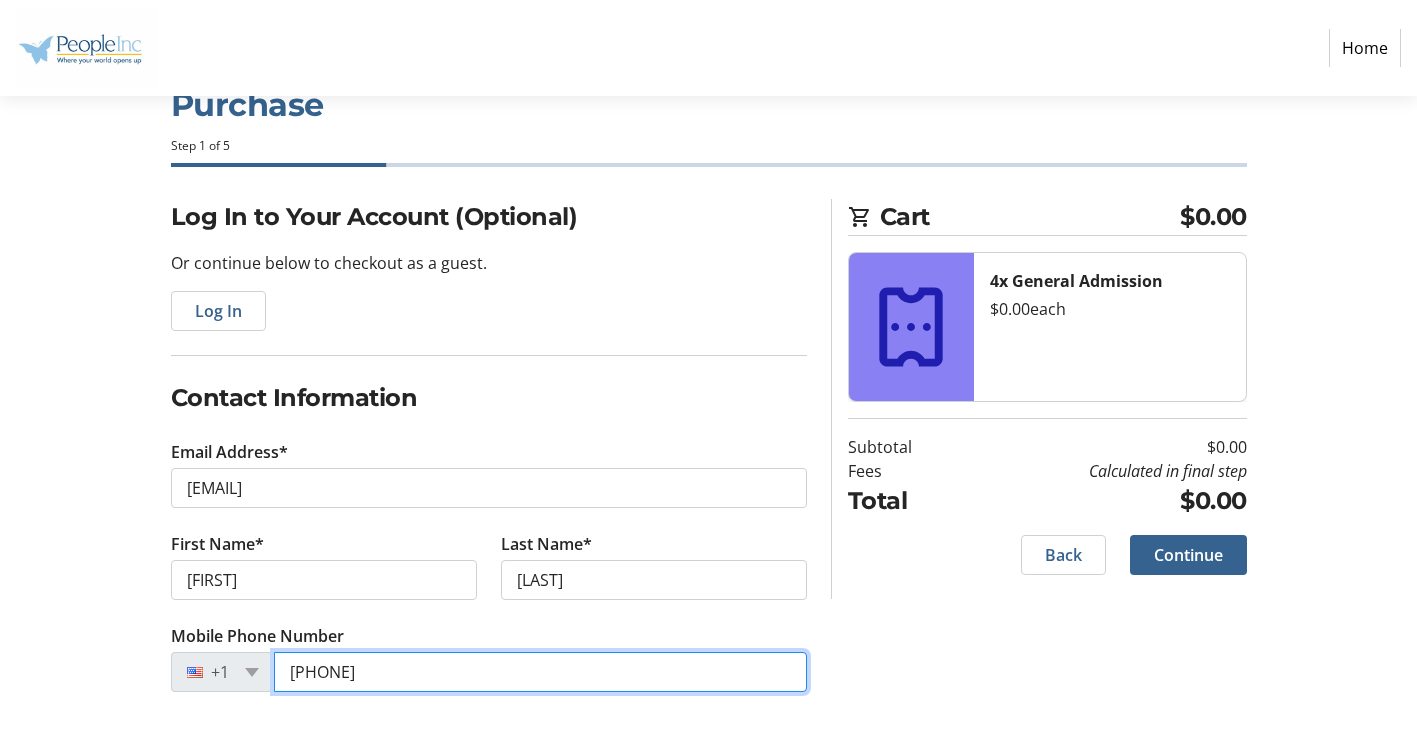 type on "[PHONE]" 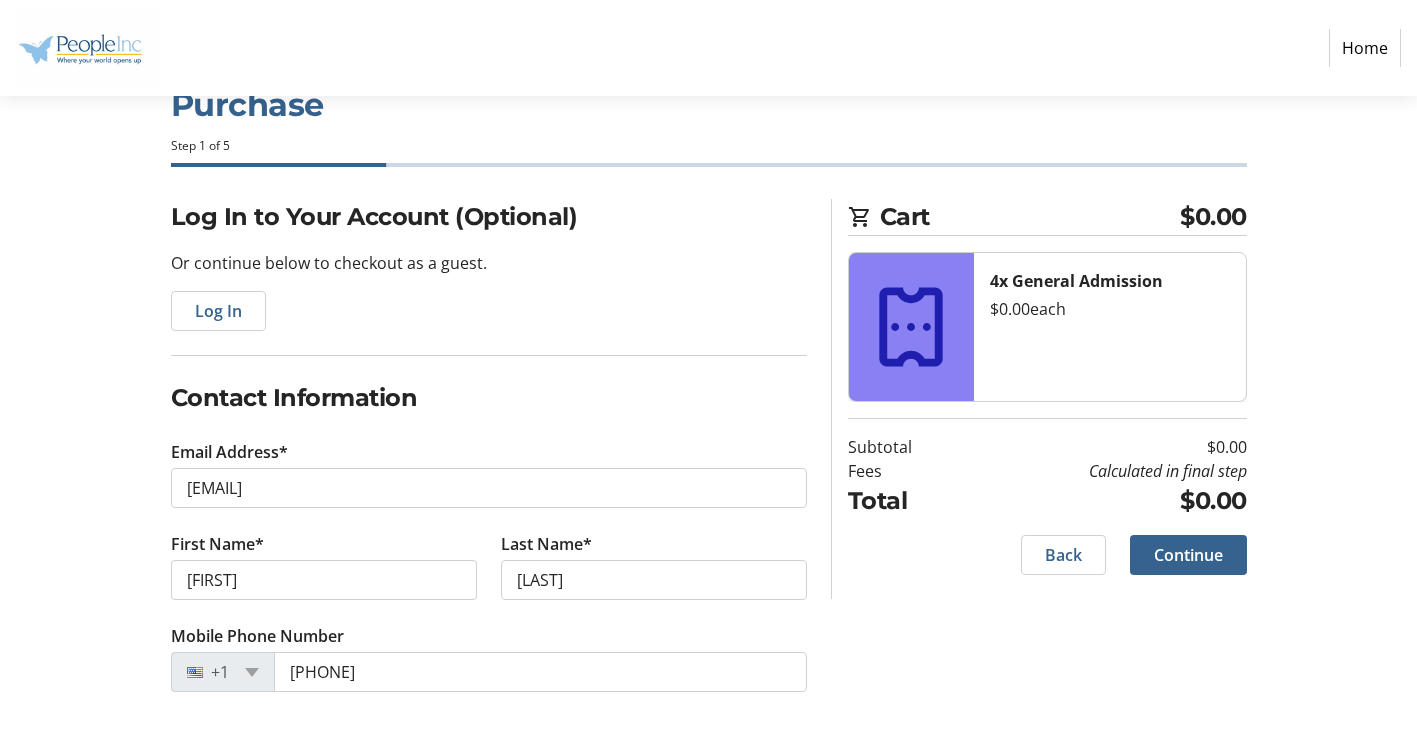 click on "Log In to Your Account (Optional) Or continue below to checkout as a guest.  Log In  Contact Information Email Address* [EMAIL] First Name* [FIRST] Last Name* [LAST]  Mobile Phone Number  [PHONE] Cart $0.00 4x General Admission  $0.00   each  Subtotal  $0.00  Fees  Calculated in final step  Total  $0.00   Back   Continue" at bounding box center (709, 469) 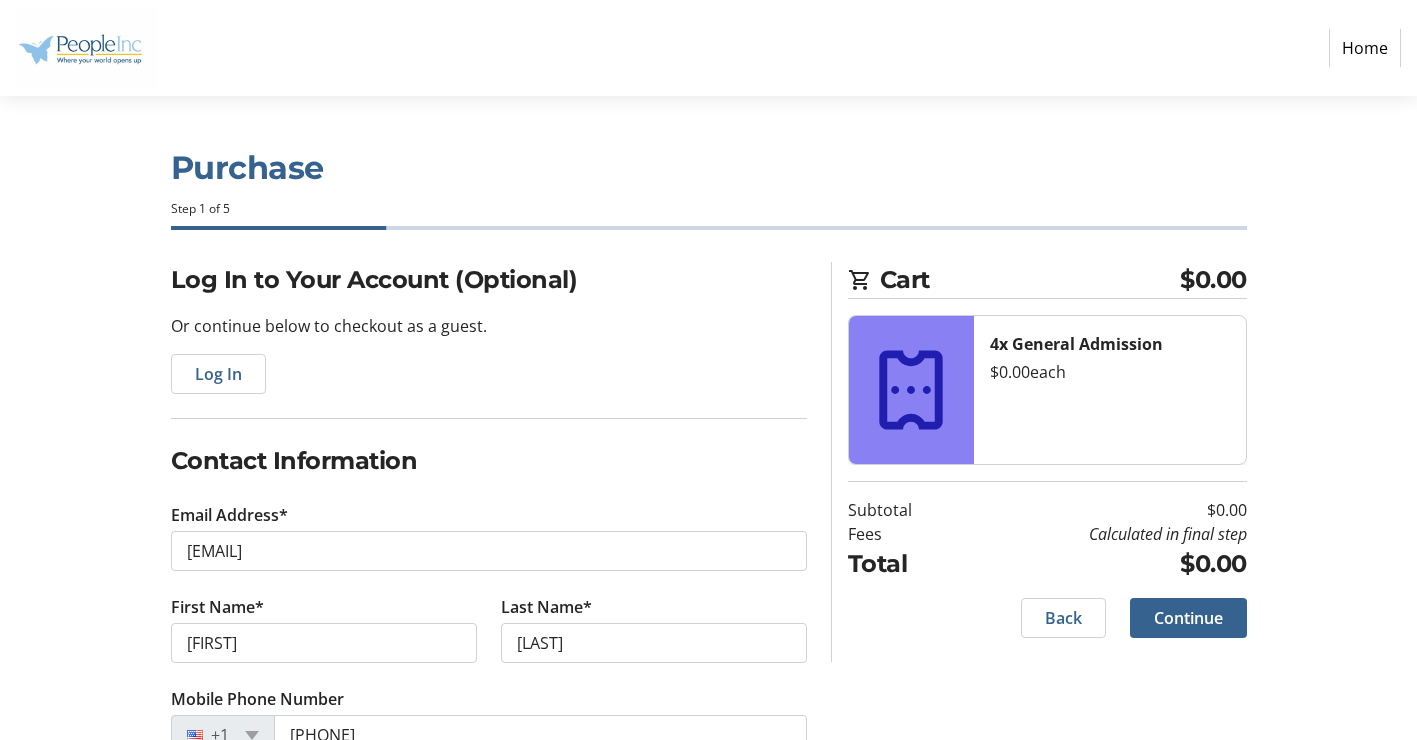 scroll, scrollTop: 63, scrollLeft: 0, axis: vertical 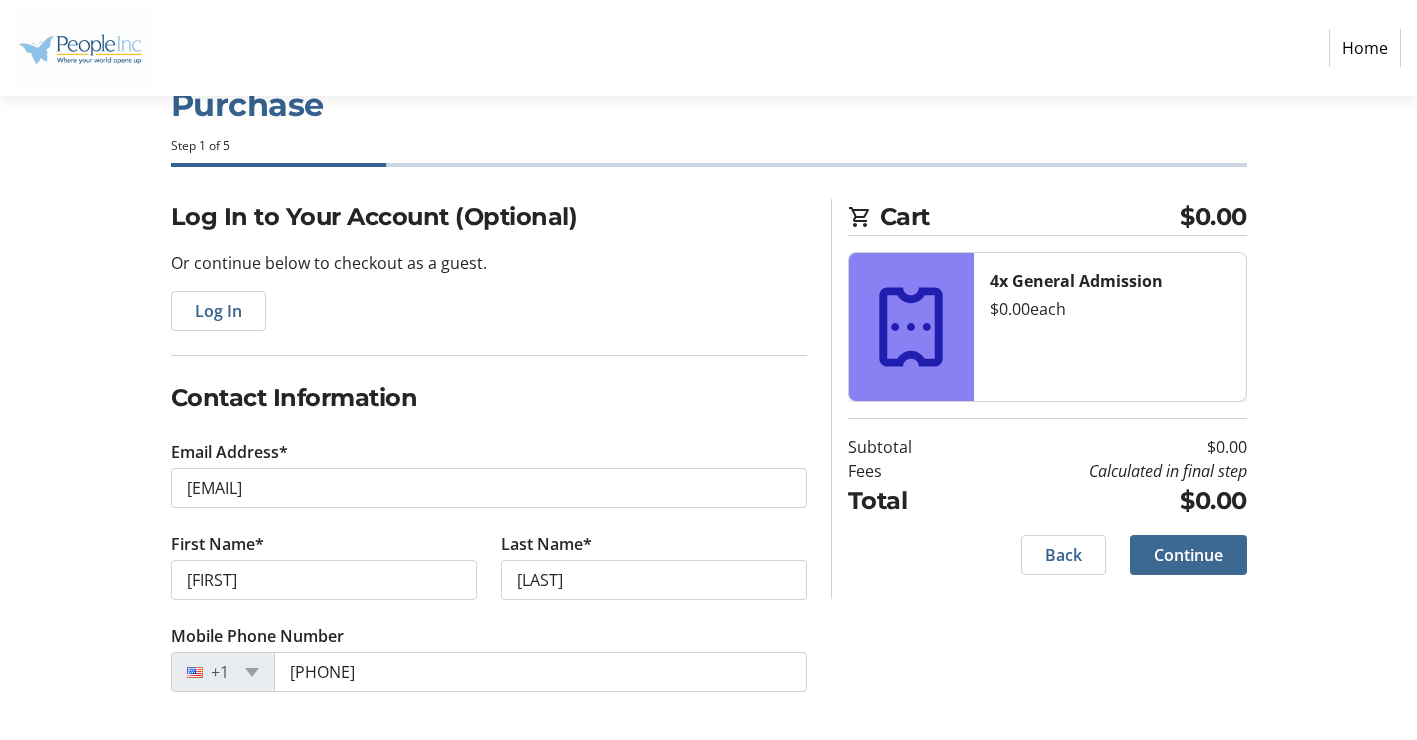 click on "Continue" at bounding box center [1188, 555] 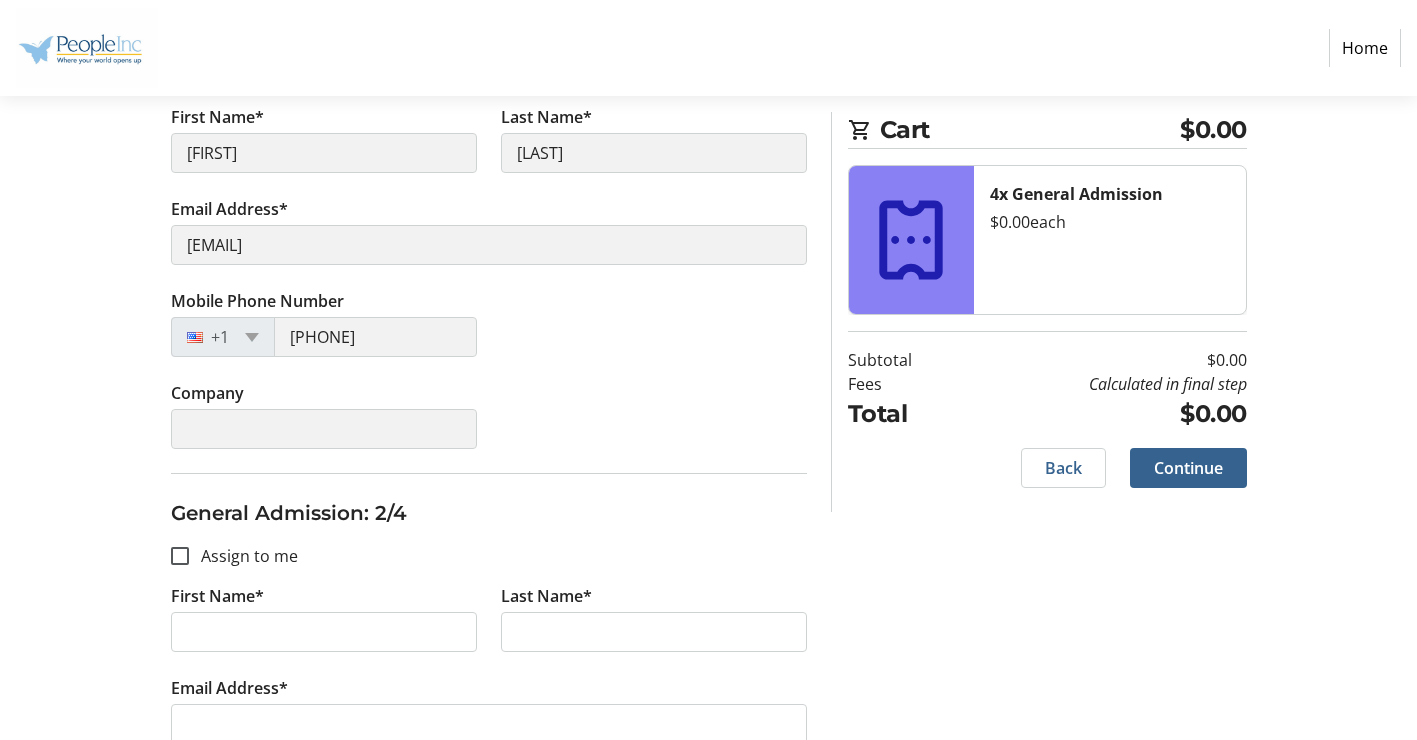 scroll, scrollTop: 400, scrollLeft: 0, axis: vertical 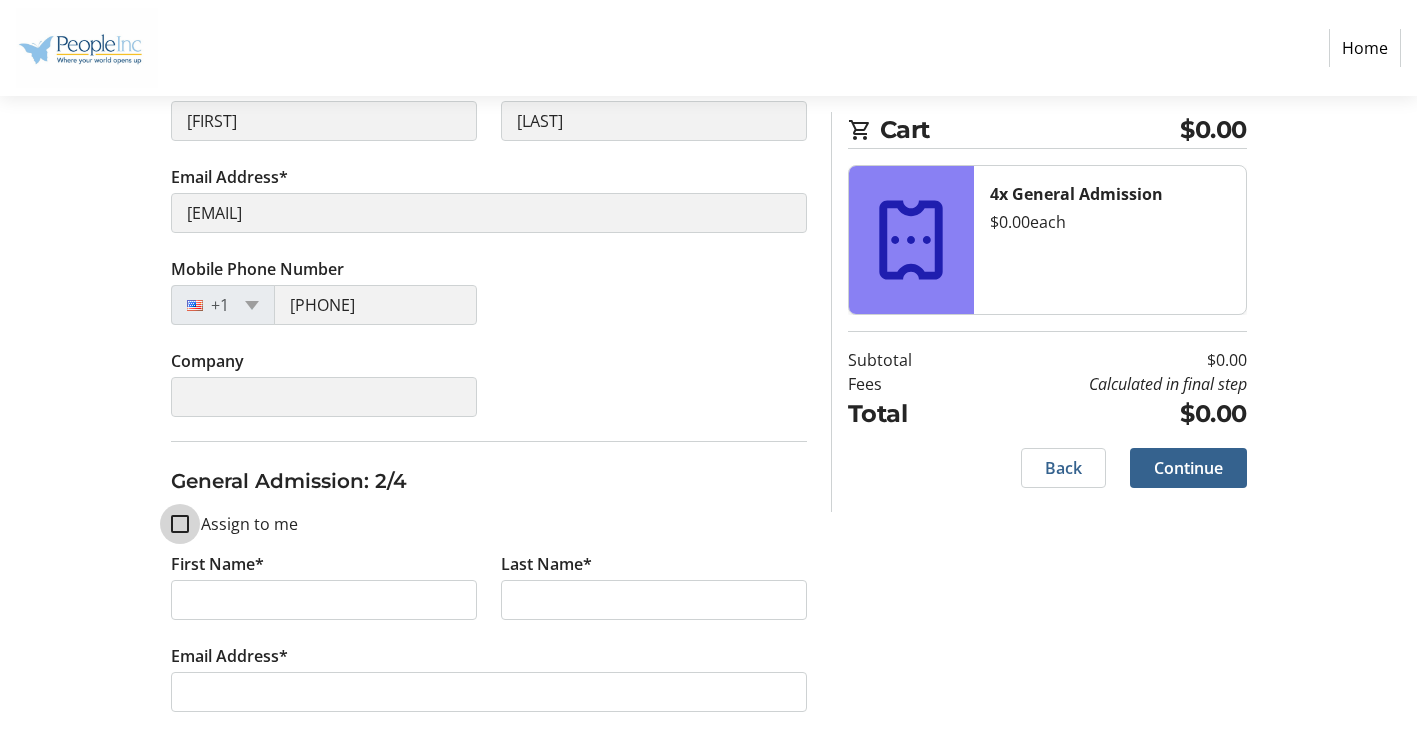 click on "Assign to me" at bounding box center [180, 524] 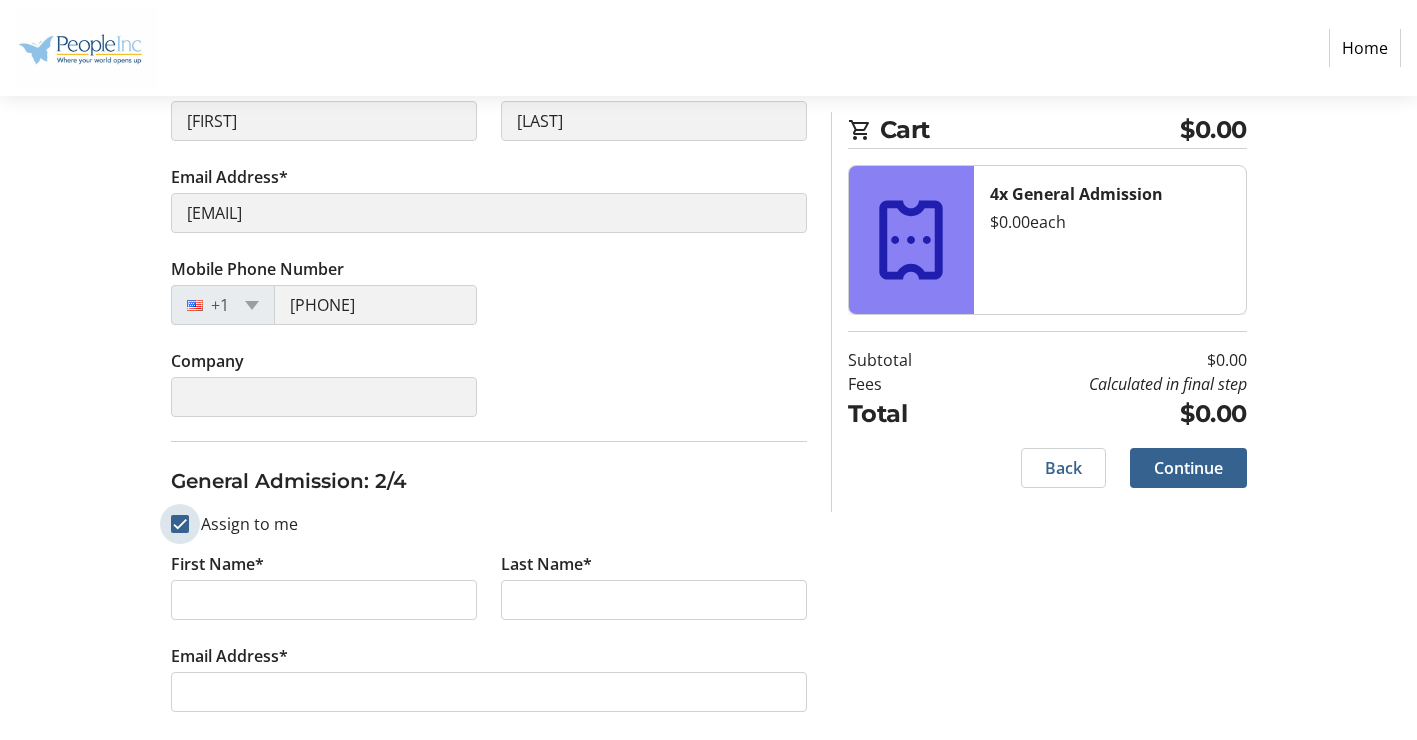 checkbox on "true" 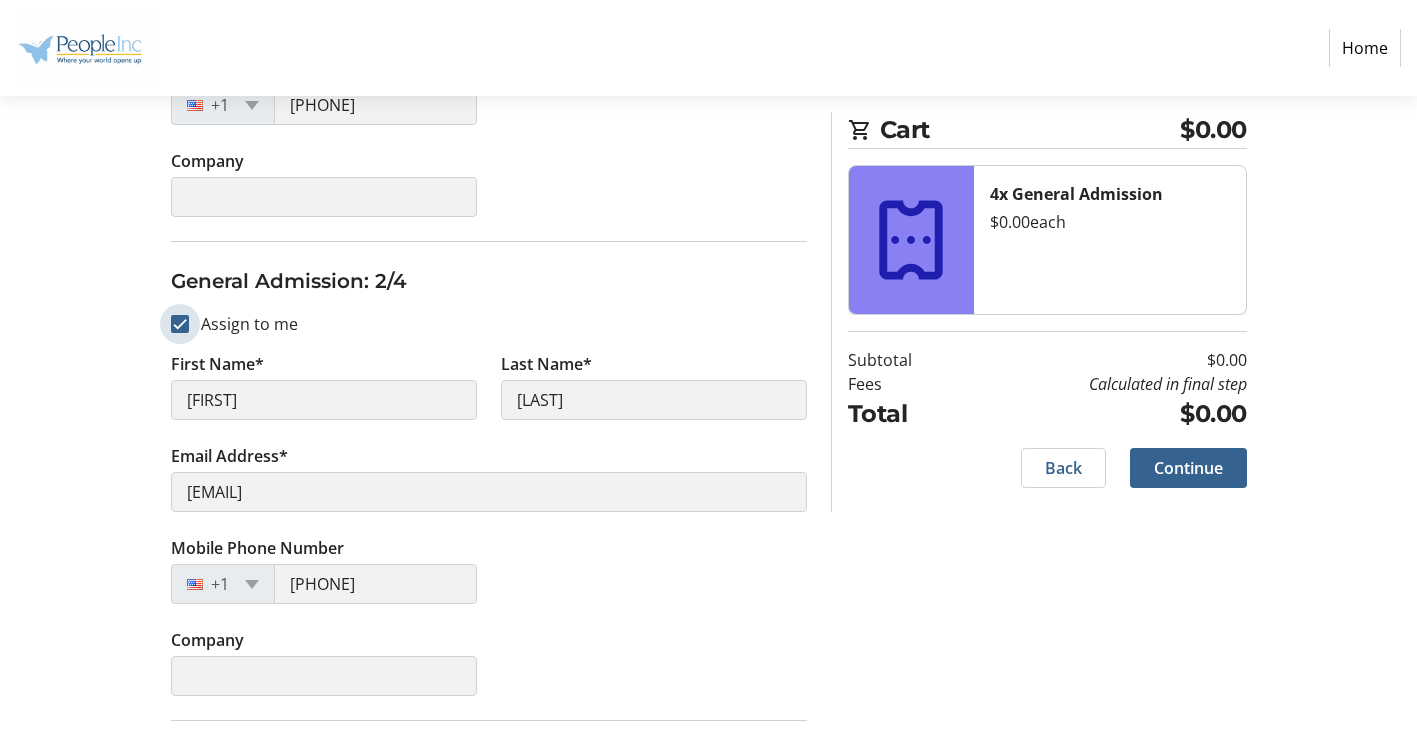 scroll, scrollTop: 1000, scrollLeft: 0, axis: vertical 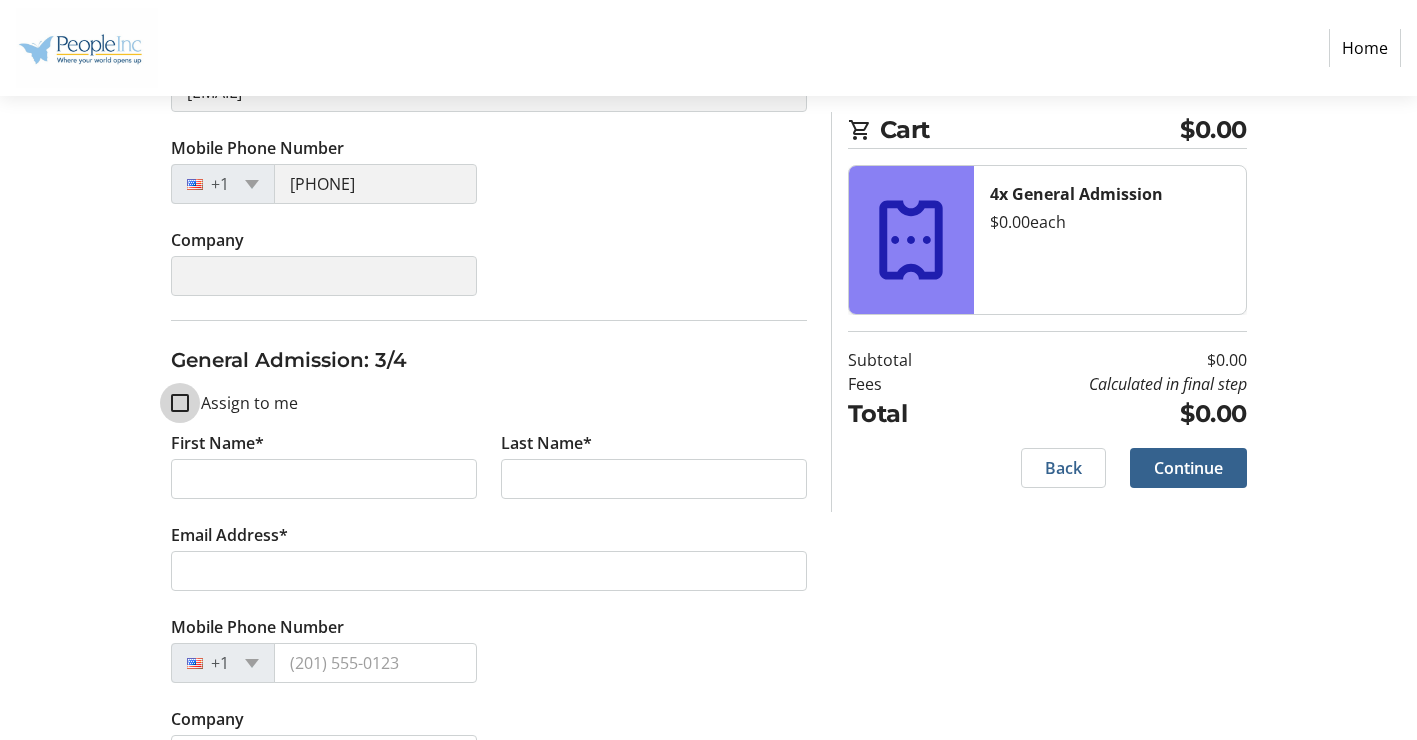 click on "Assign to me" at bounding box center [180, 403] 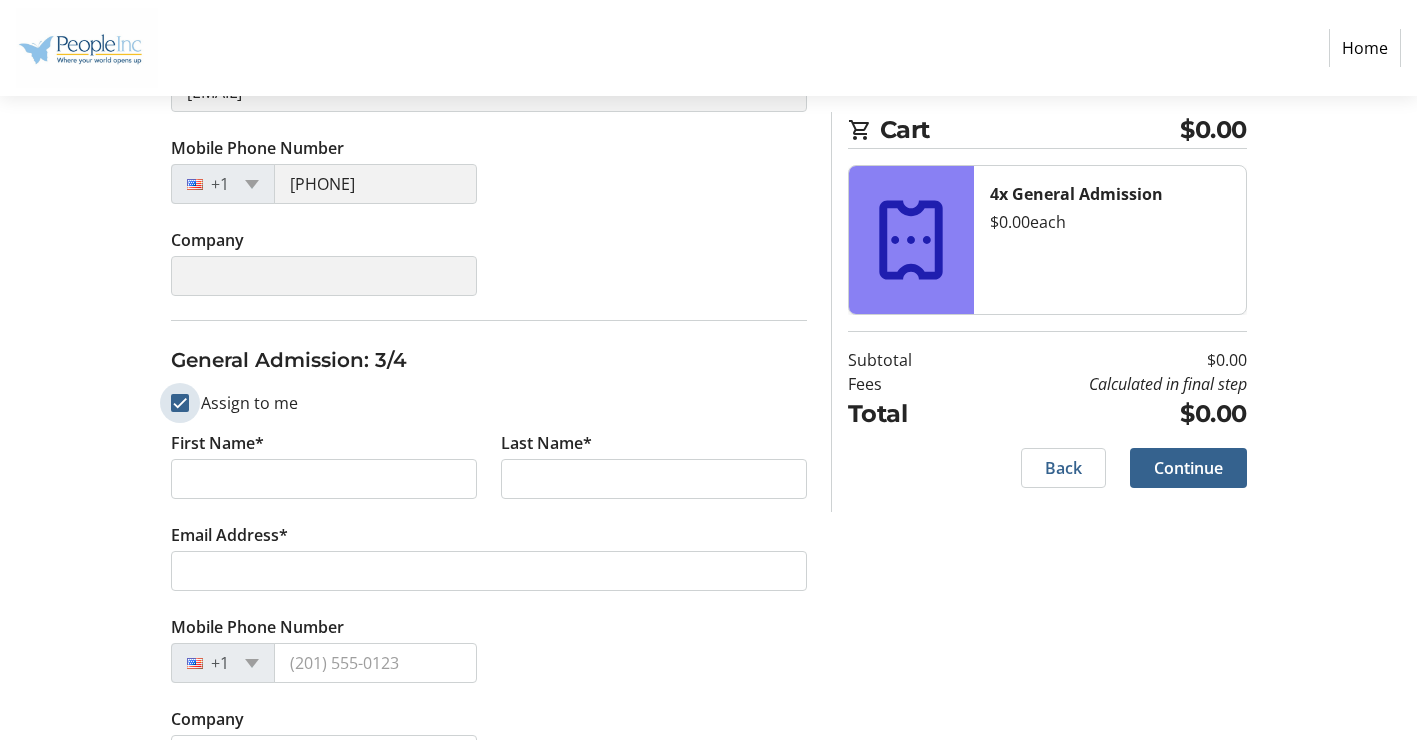 checkbox on "true" 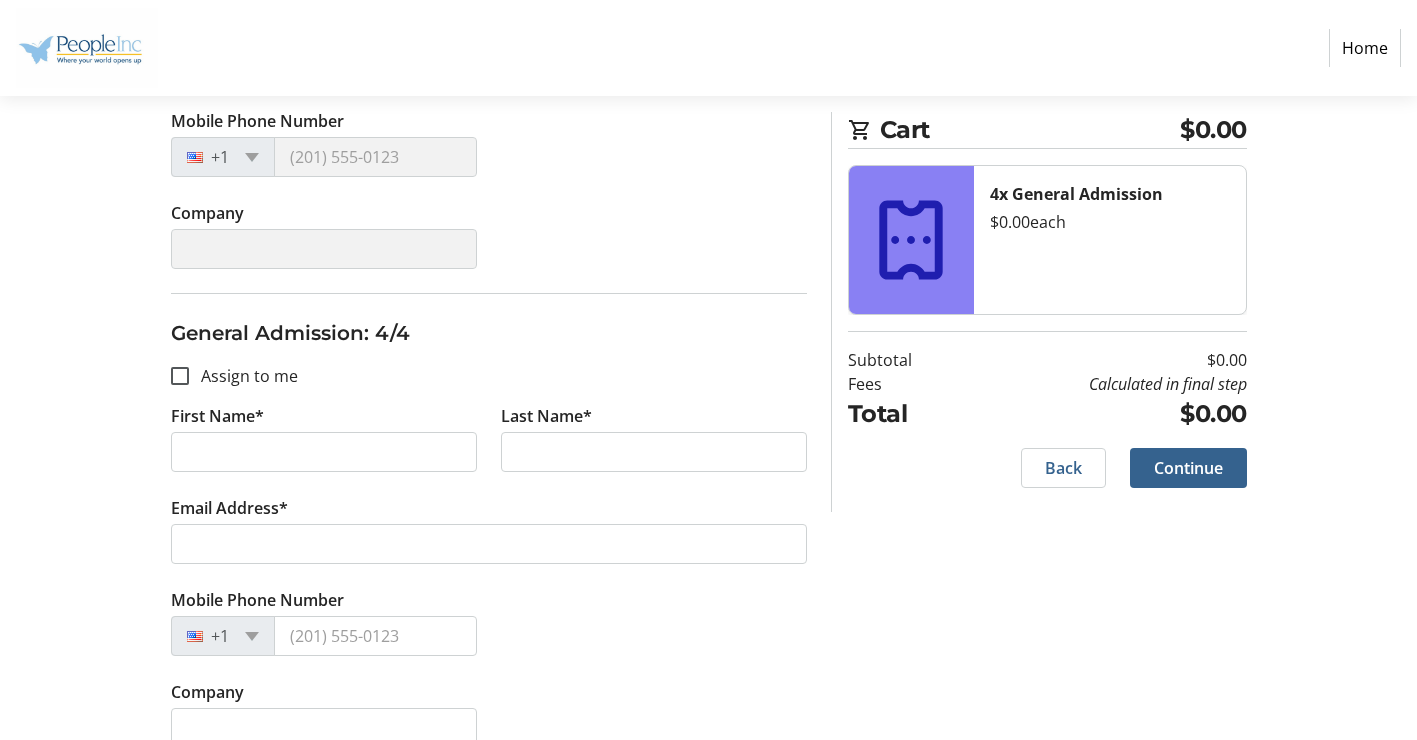 scroll, scrollTop: 1538, scrollLeft: 0, axis: vertical 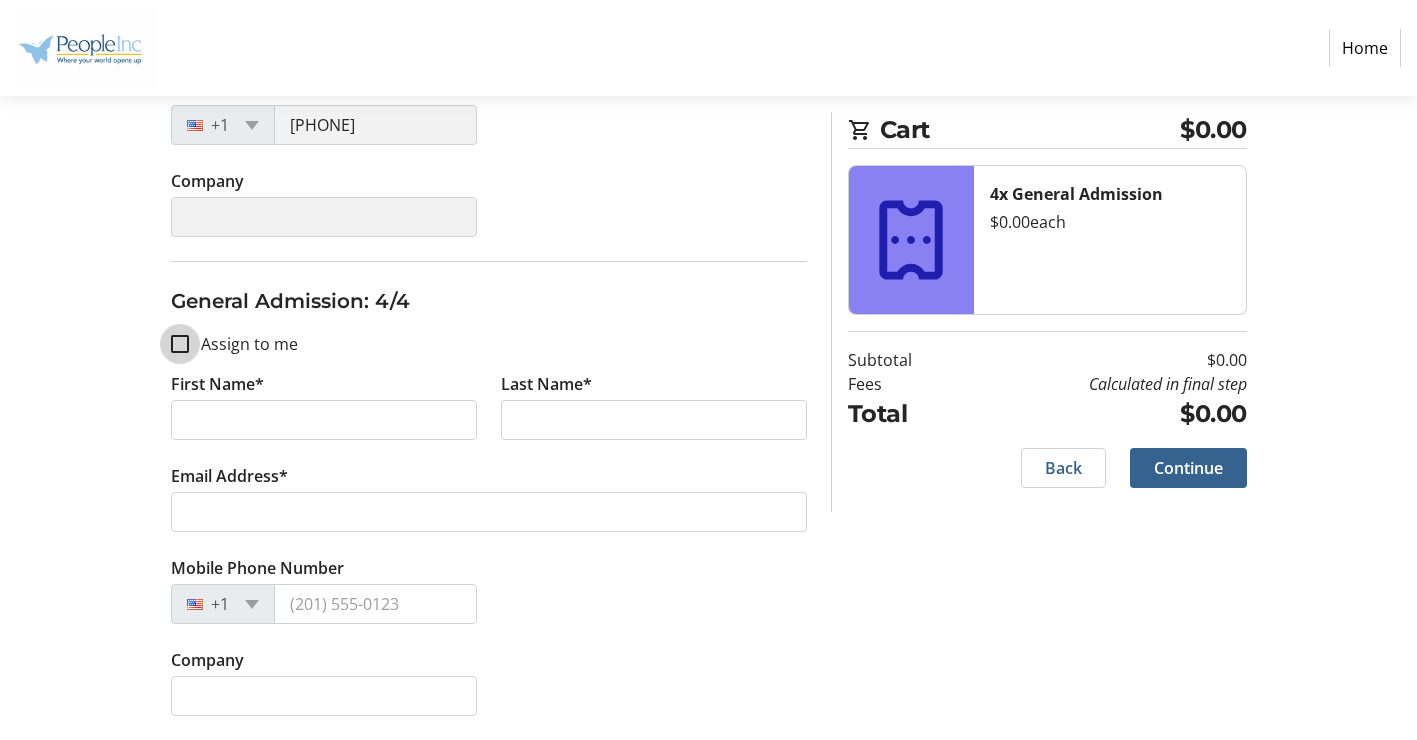 click on "Assign to me" at bounding box center (180, 344) 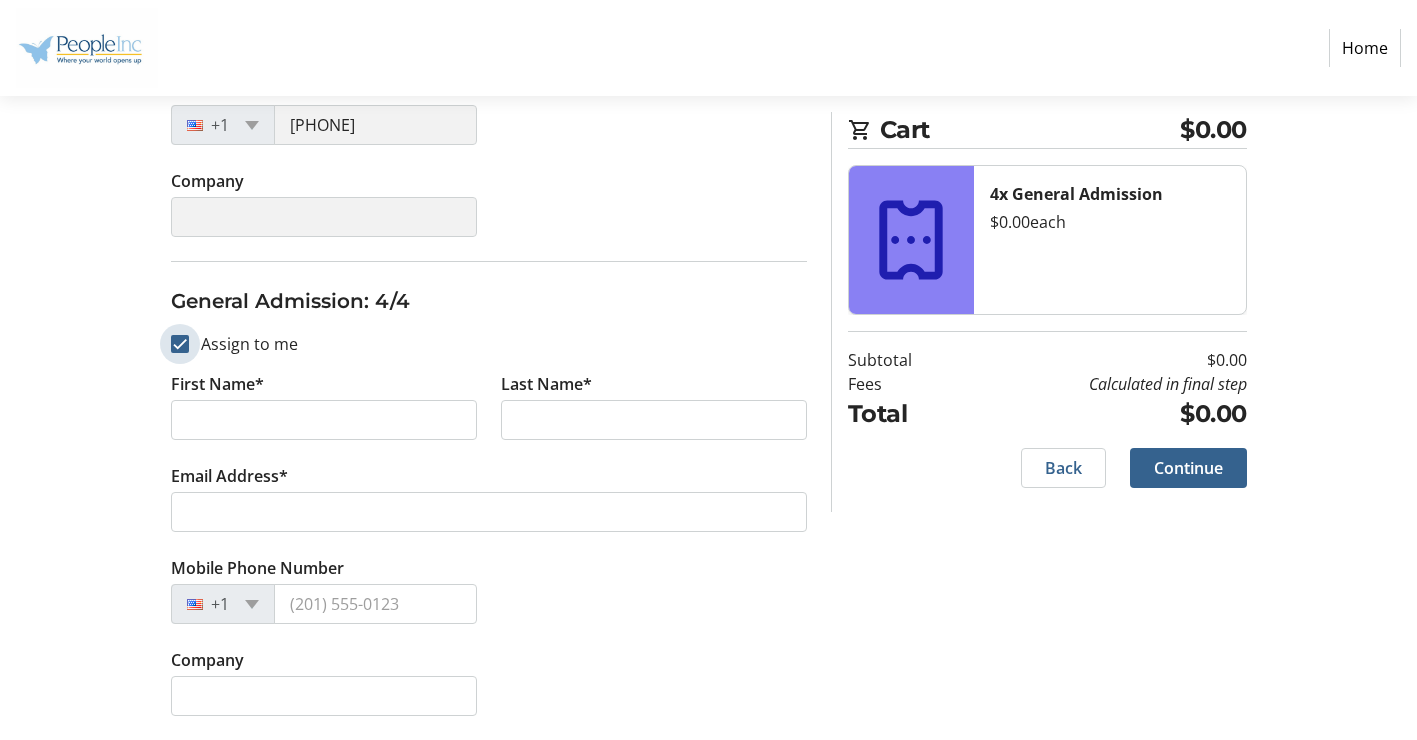 checkbox on "true" 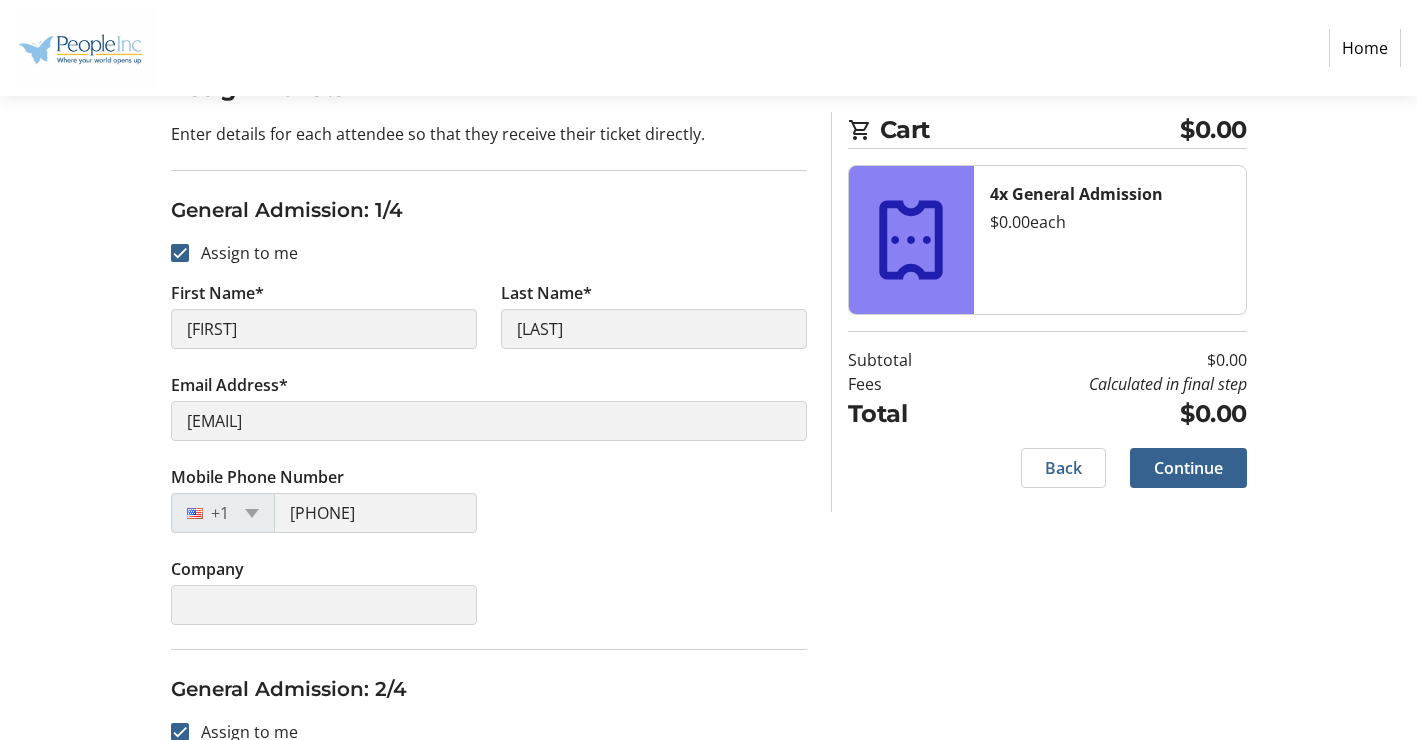 scroll, scrollTop: 200, scrollLeft: 0, axis: vertical 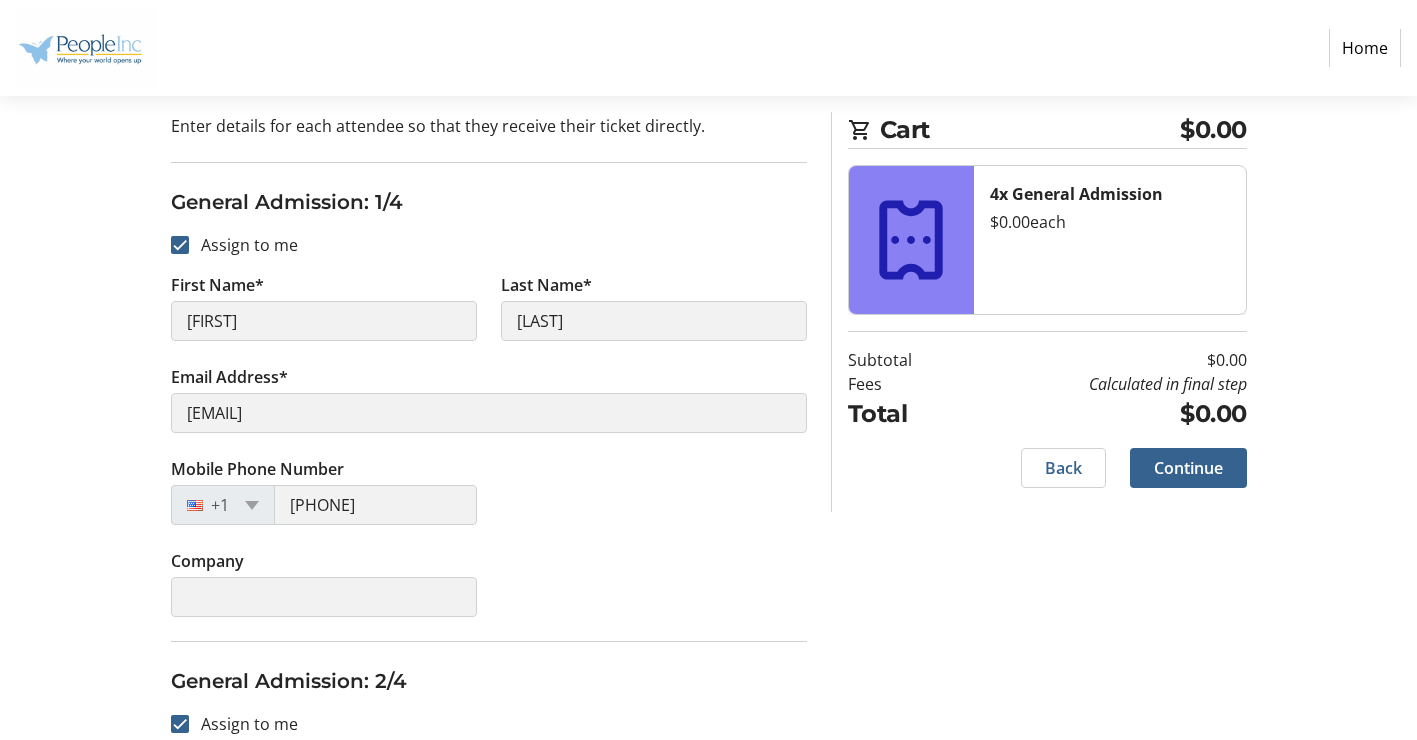 click on "Assign Tickets  Enter details for each attendee so that they receive their ticket directly.  General Admission: 1/4  Assign to me  First Name* [FIRST] Last Name* [LAST] Email Address* [EMAIL] Mobile Phone Number [PHONE] Company General Admission: 2/4  Assign to me  First Name* [FIRST] Last Name* [LAST] Email Address* [EMAIL] Mobile Phone Number [PHONE] Company General Admission: 3/4  Assign to me  First Name* [FIRST] Last Name* [LAST] Email Address* [EMAIL] Mobile Phone Number [PHONE] Company General Admission: 4/4  Assign to me  First Name* [FIRST] Last Name* [LAST] Email Address* [EMAIL] Mobile Phone Number [PHONE] Company Cart $0.00 4x General Admission  $0.00   each  Subtotal  $0.00  Fees  Calculated in final step  Total  $0.00   Back   Continue" at bounding box center [709, 1070] 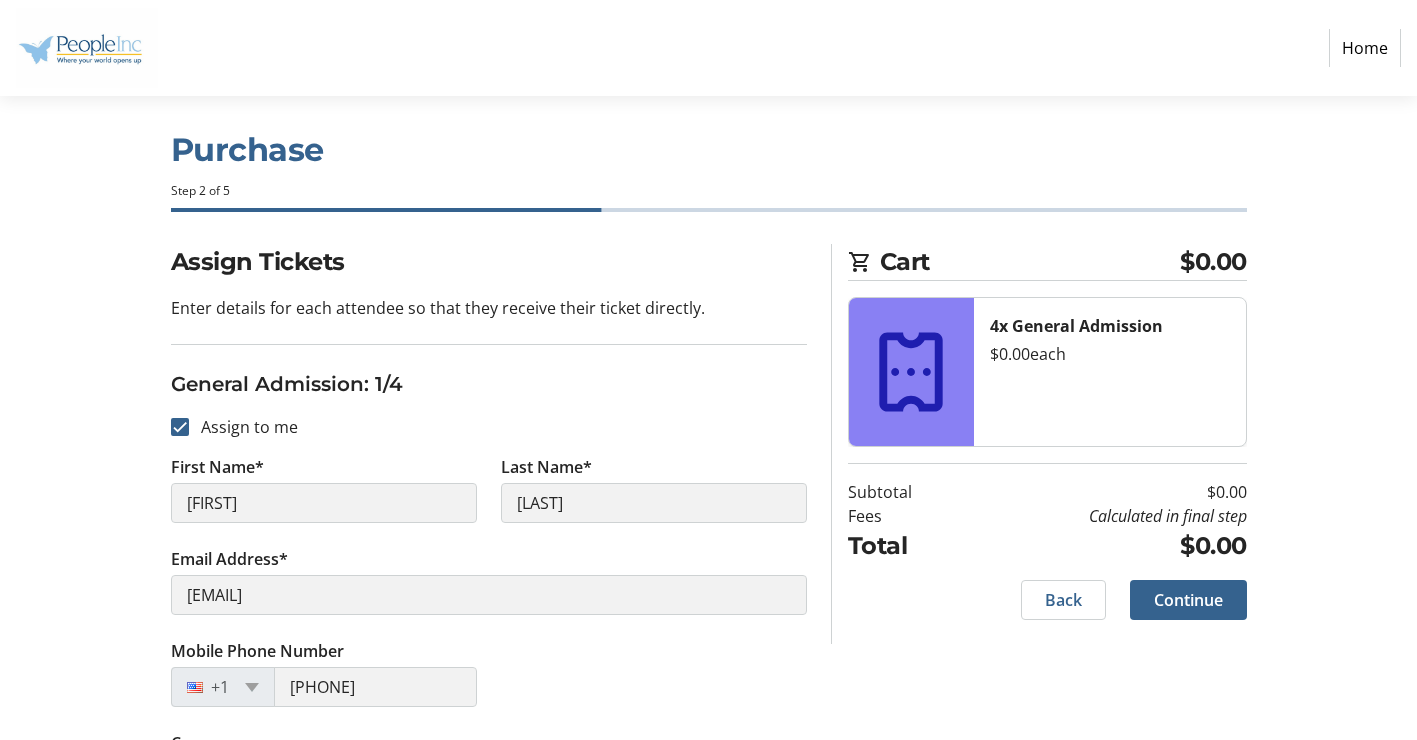 scroll, scrollTop: 0, scrollLeft: 0, axis: both 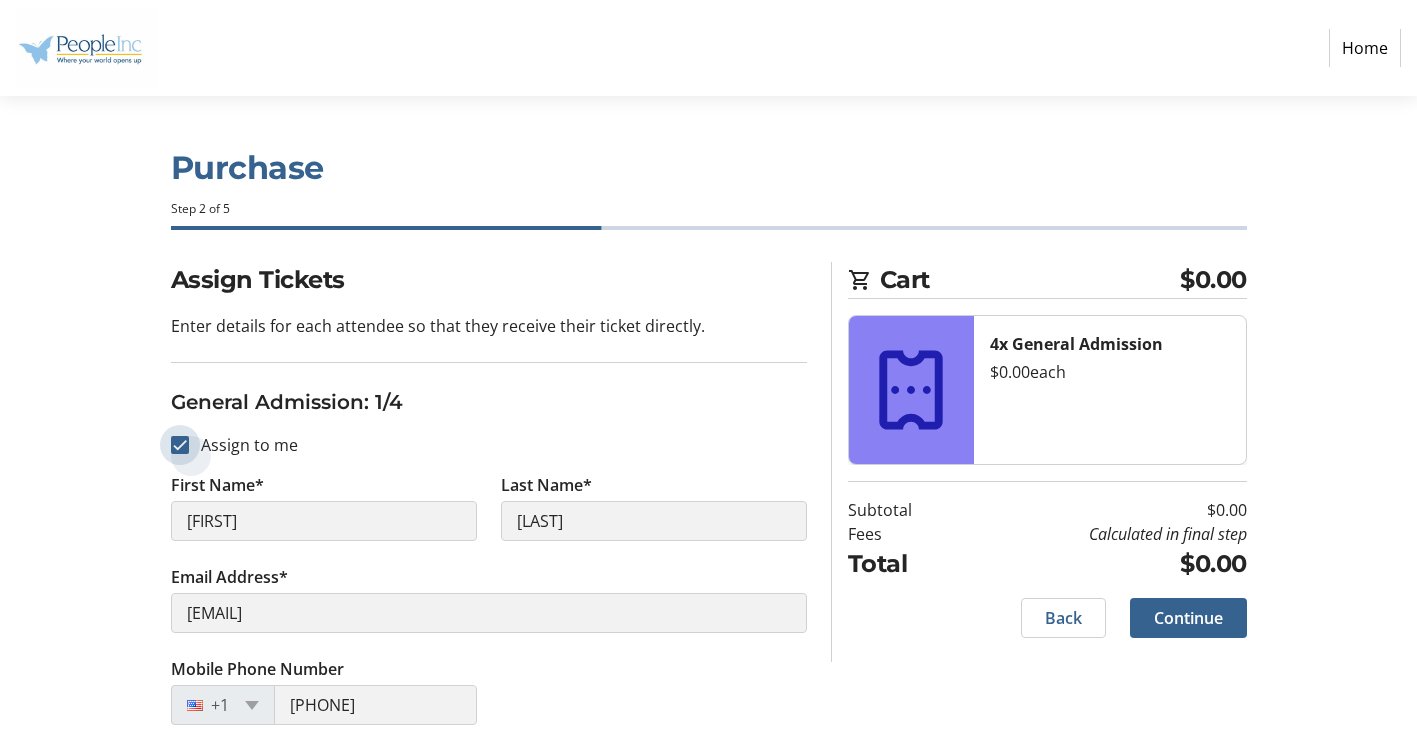 click on "Assign to me" at bounding box center [180, 445] 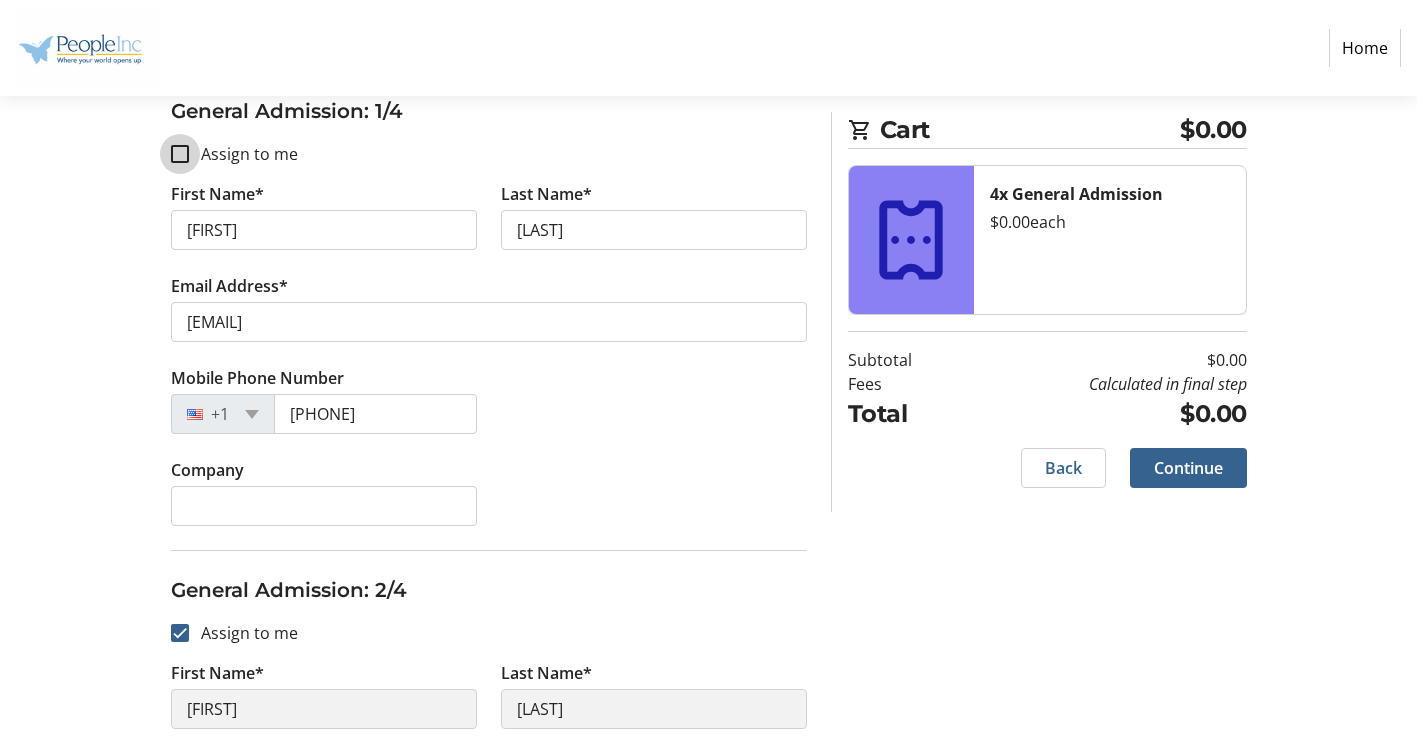 scroll, scrollTop: 300, scrollLeft: 0, axis: vertical 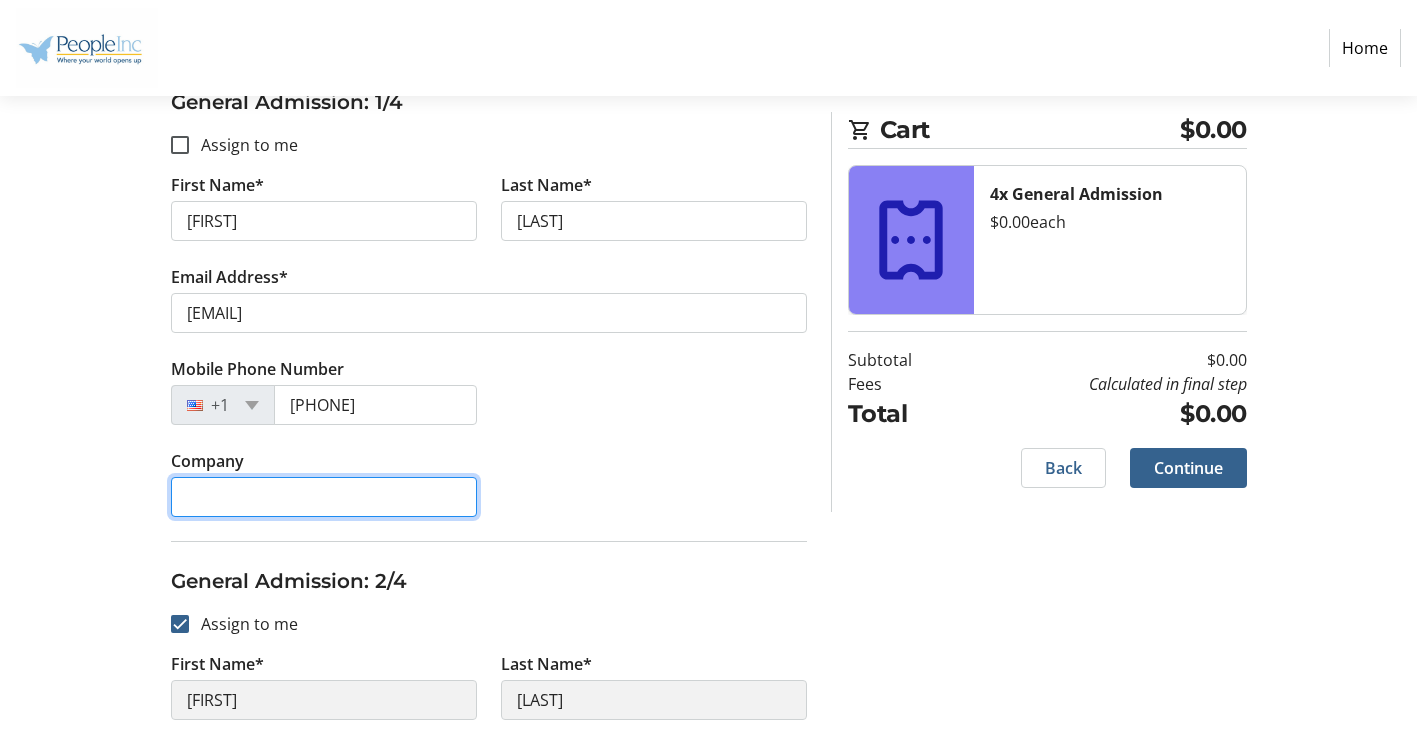 click on "Company" at bounding box center (324, 497) 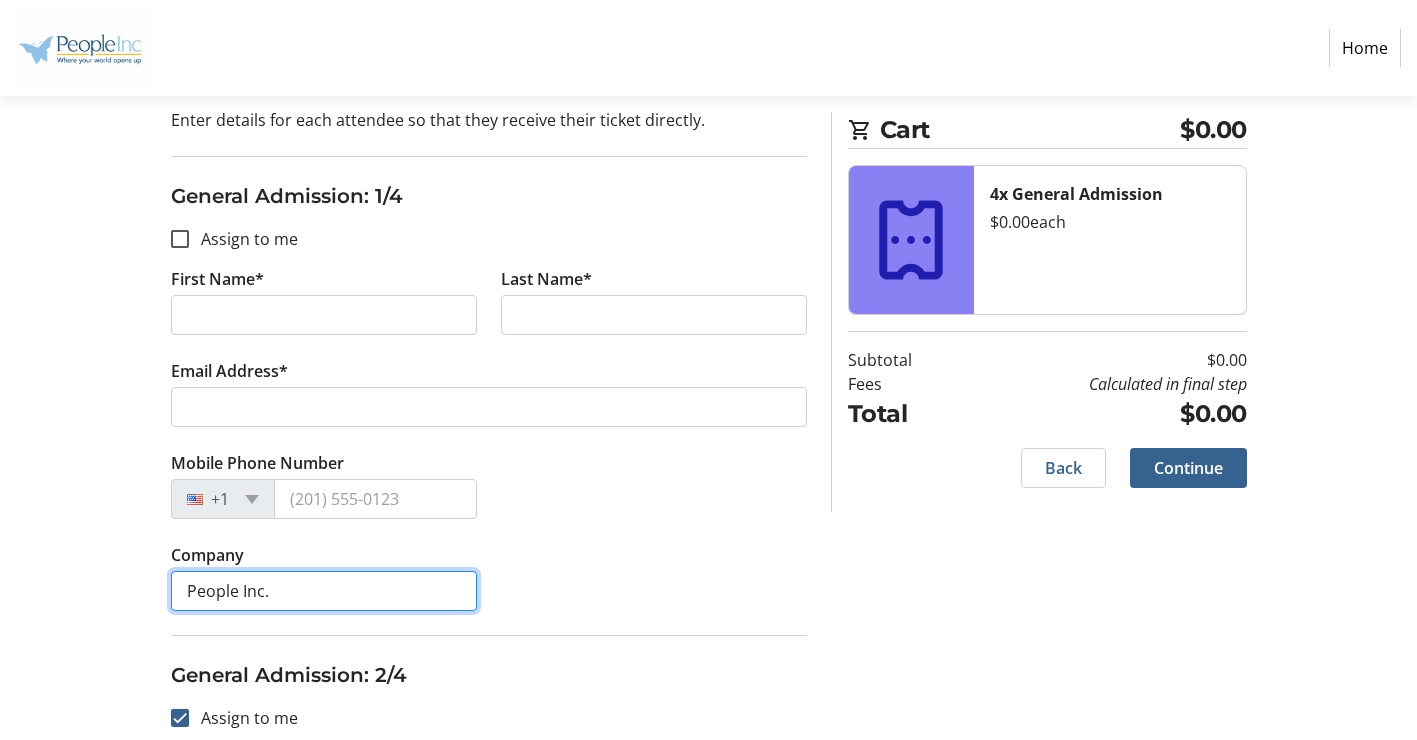 scroll, scrollTop: 100, scrollLeft: 0, axis: vertical 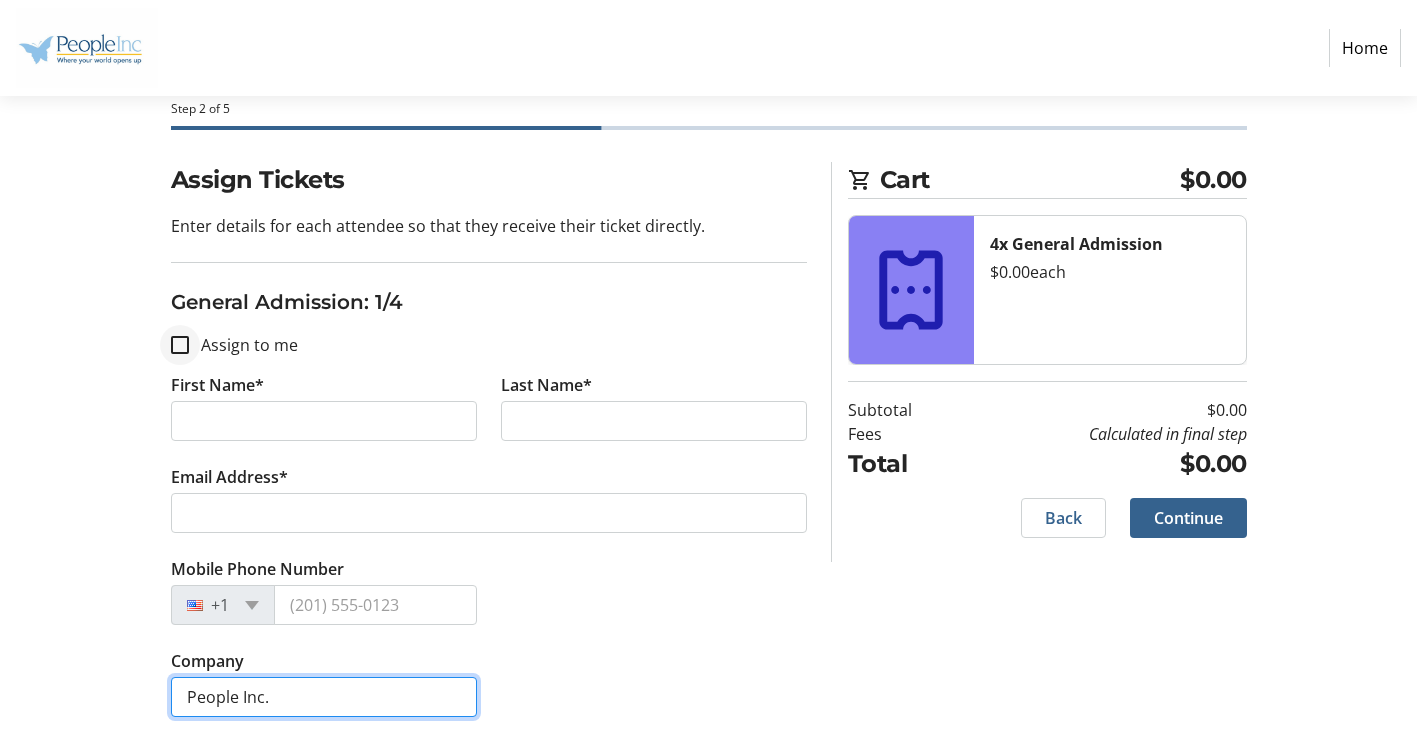type on "People Inc." 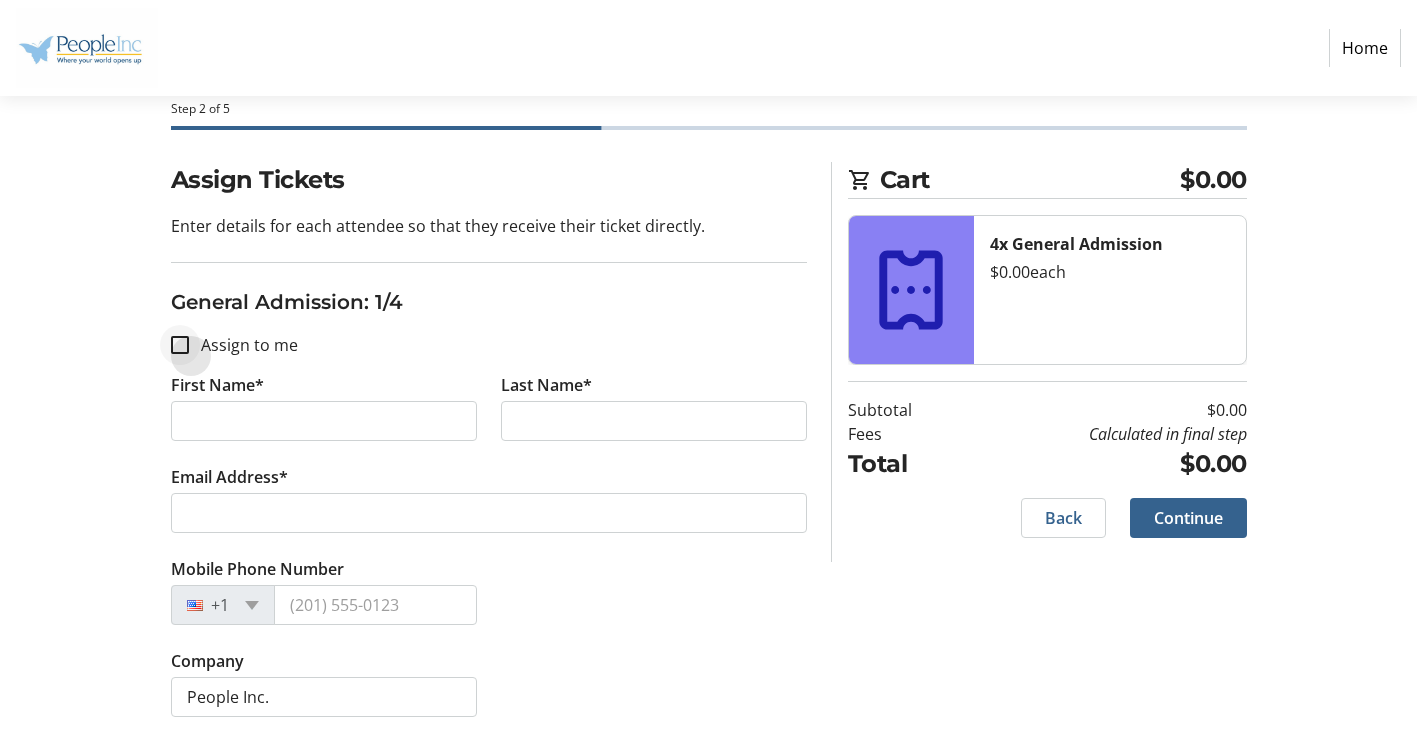 click at bounding box center [180, 345] 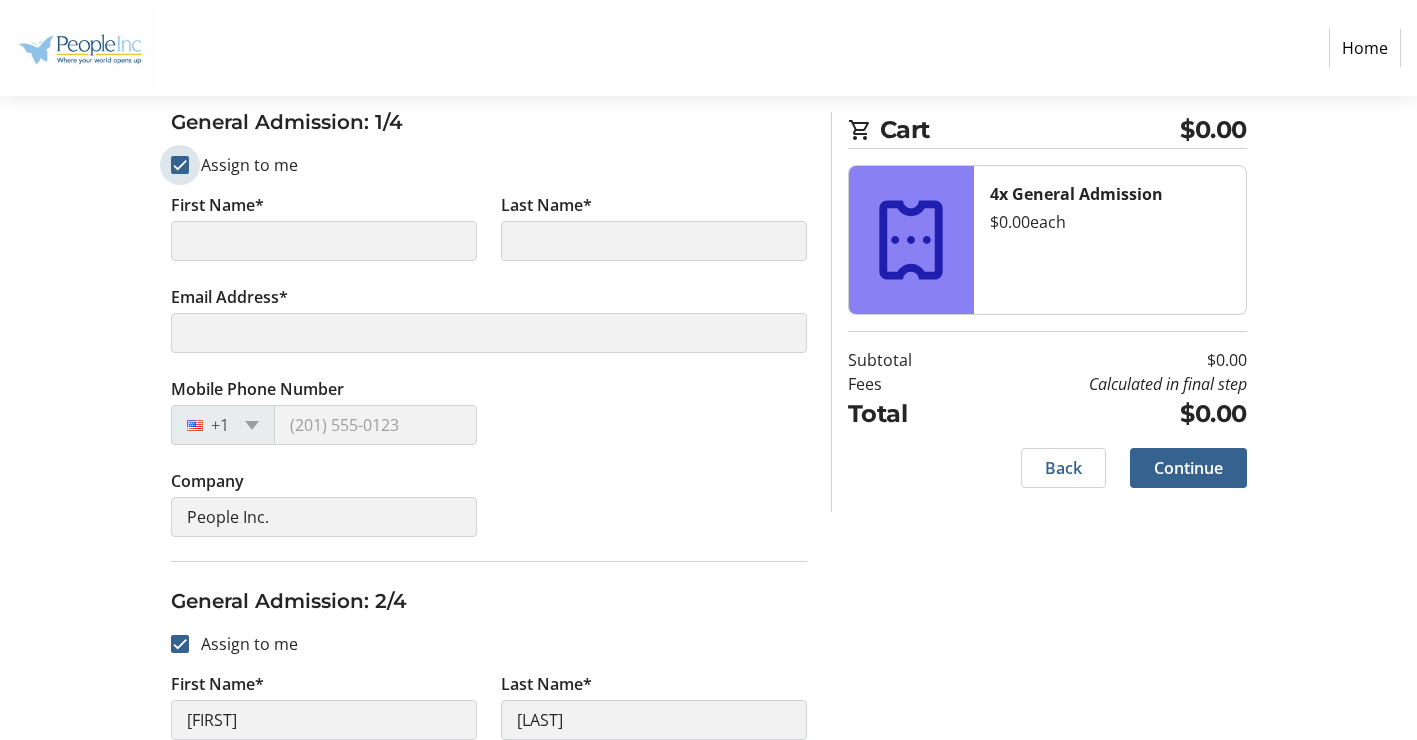 scroll, scrollTop: 300, scrollLeft: 0, axis: vertical 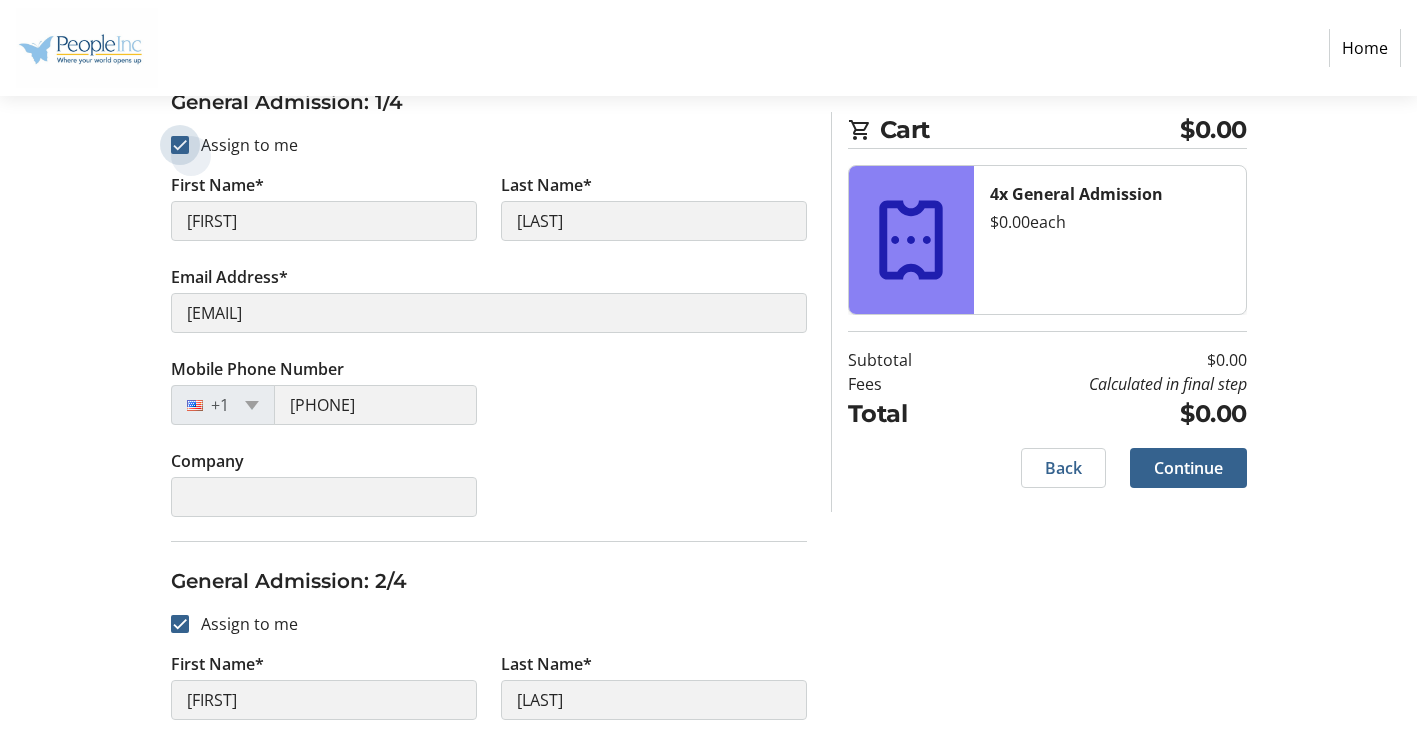 click on "Assign to me" at bounding box center (180, 145) 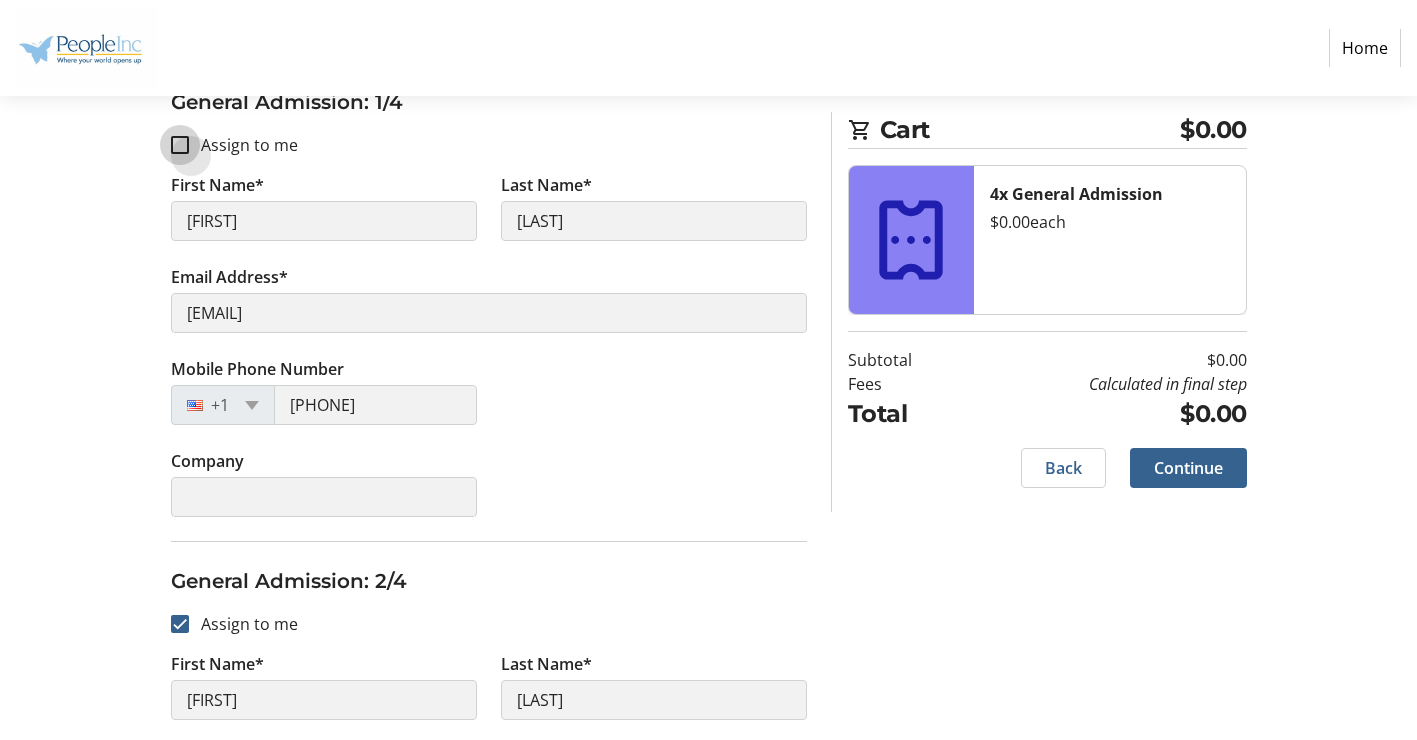 checkbox on "false" 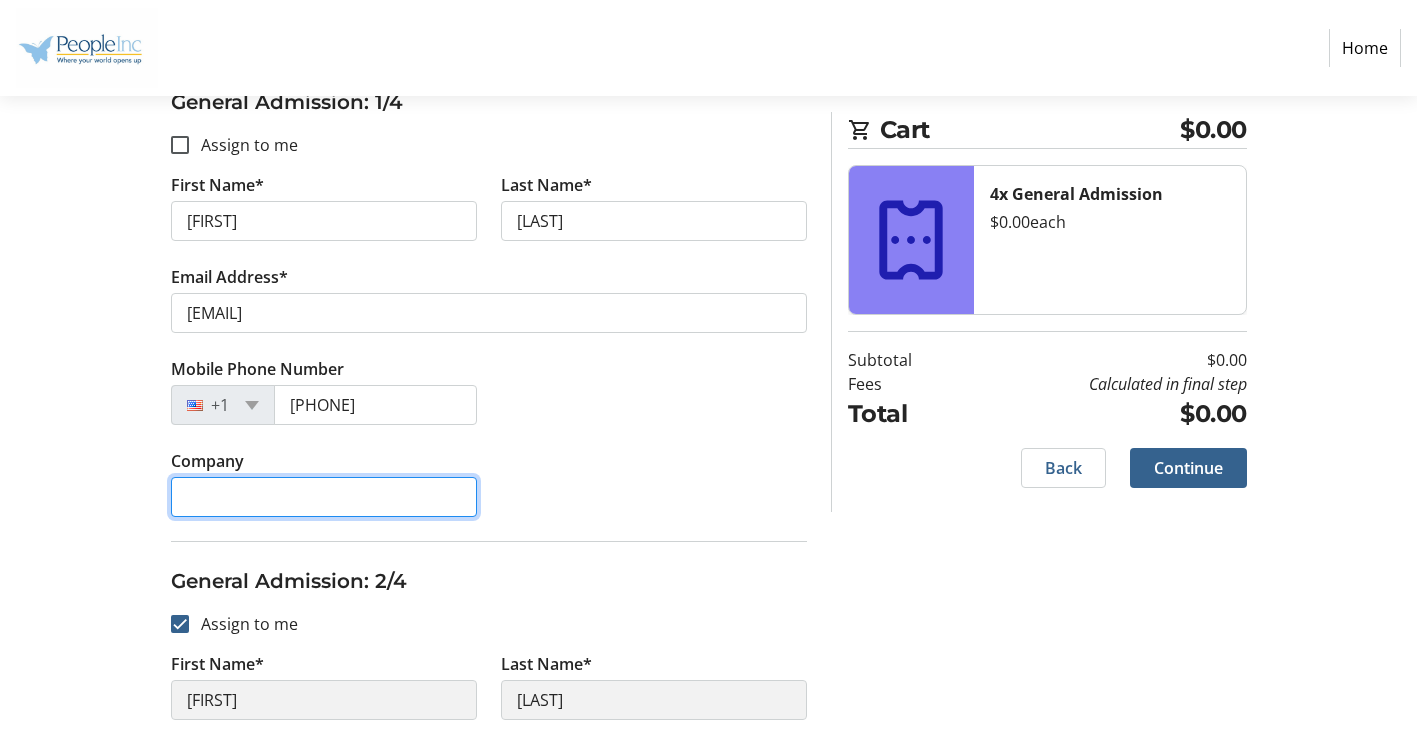 click on "Company" at bounding box center [324, 497] 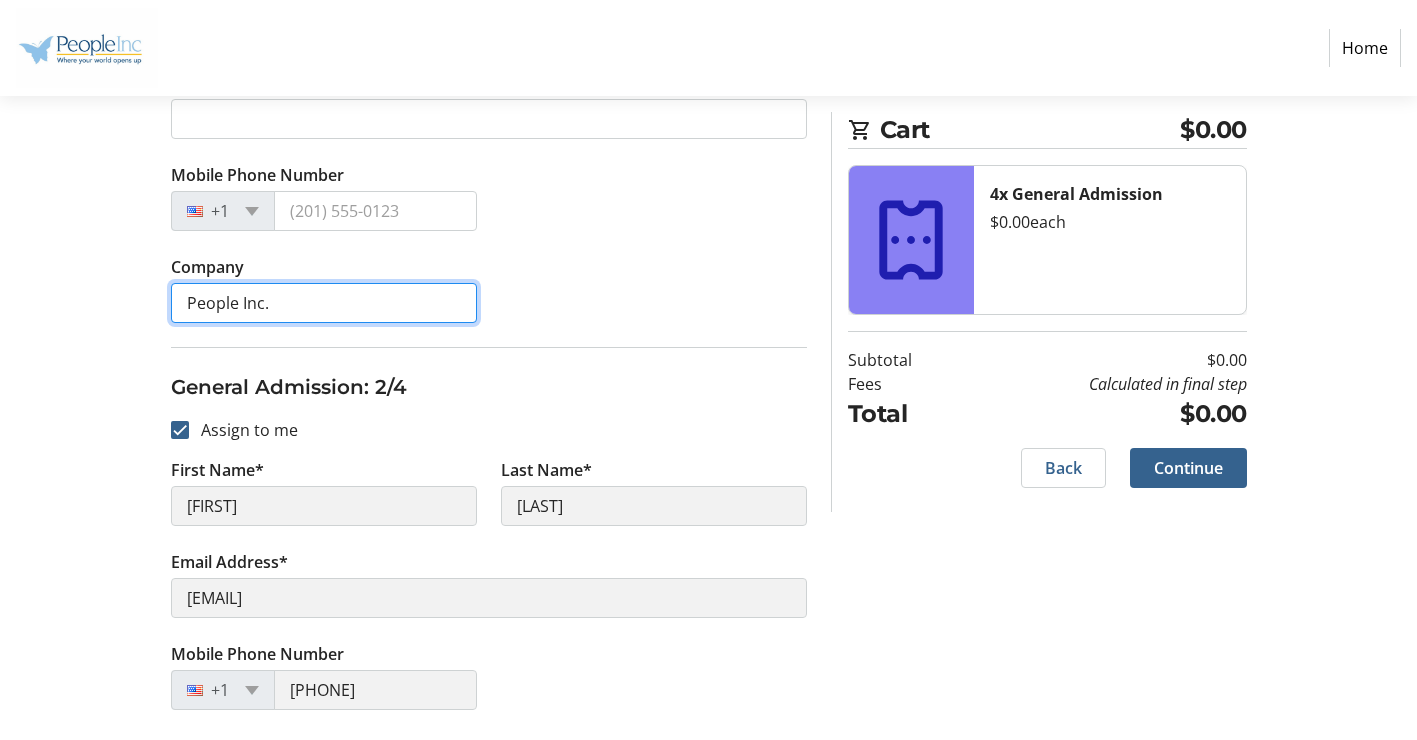 scroll, scrollTop: 500, scrollLeft: 0, axis: vertical 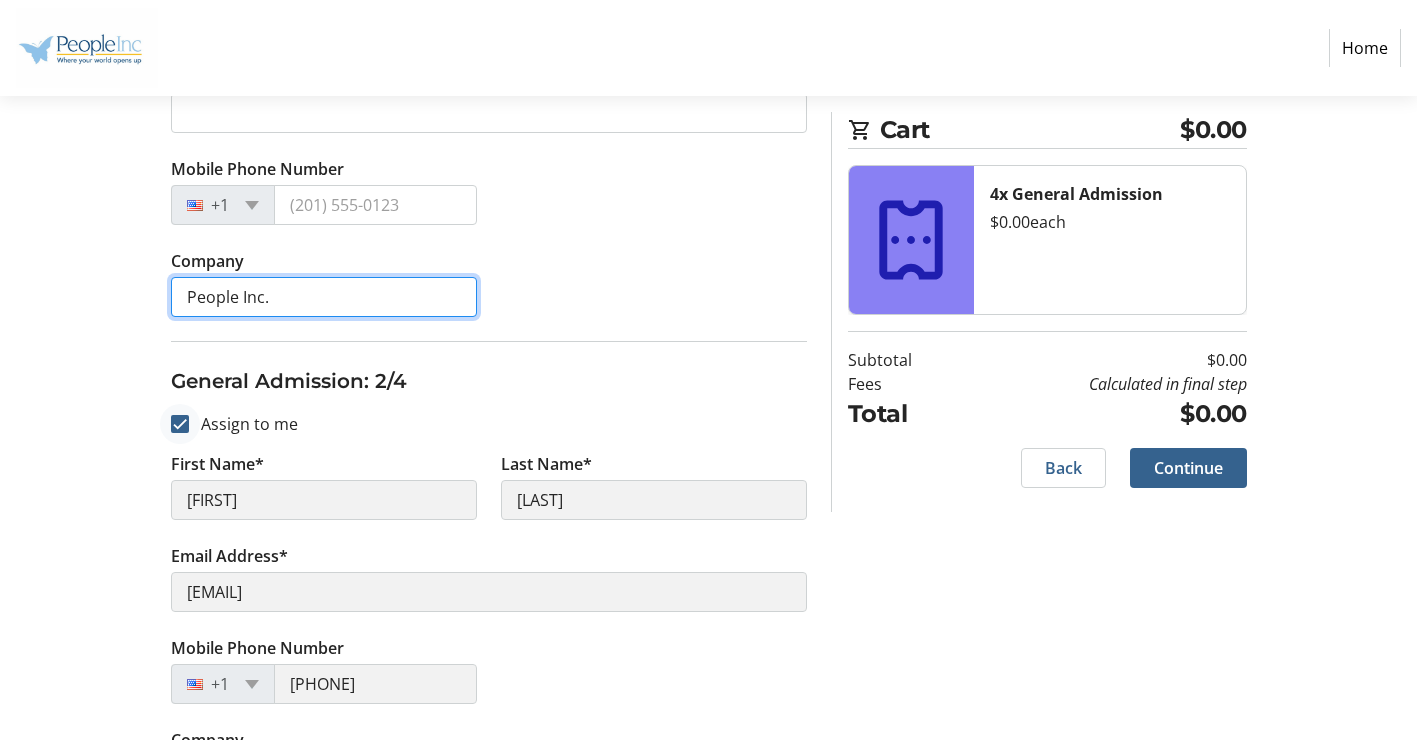 type on "People Inc." 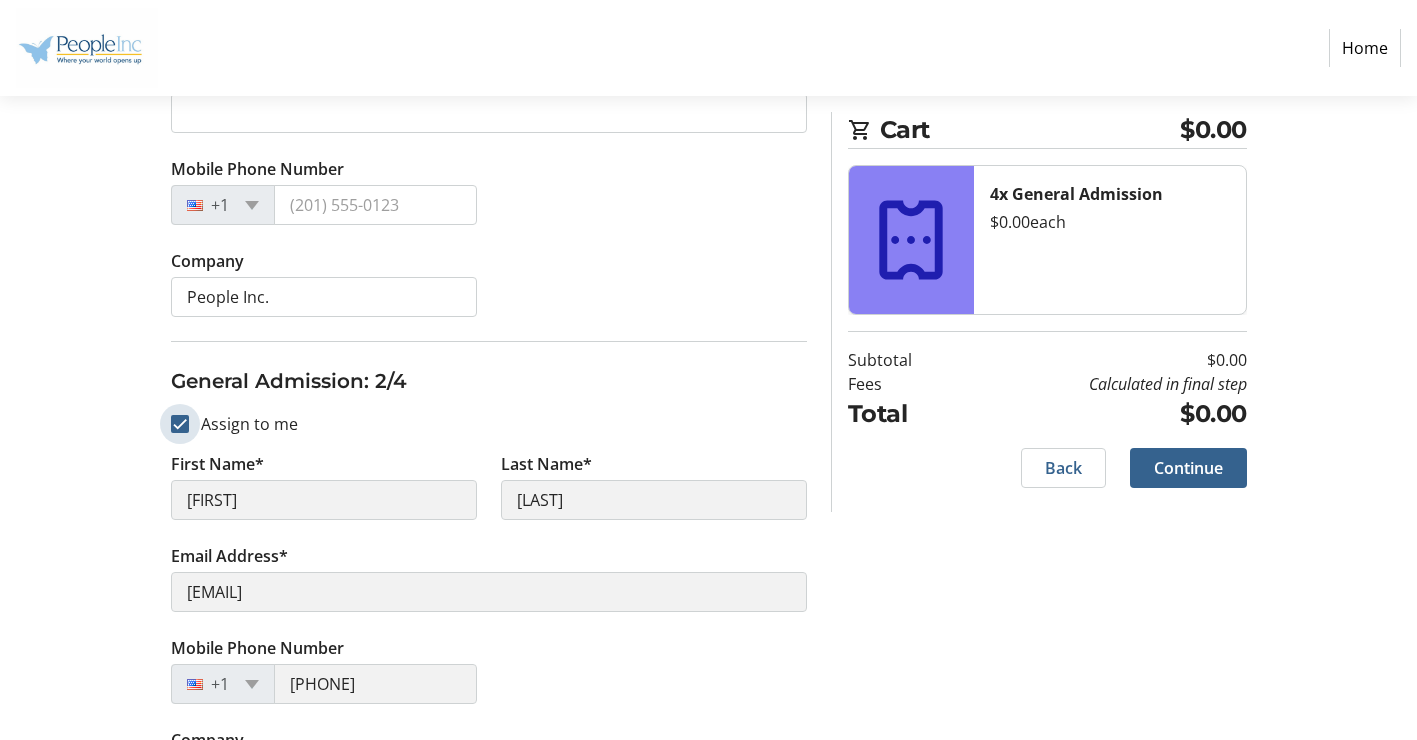 click on "Assign to me" at bounding box center [180, 424] 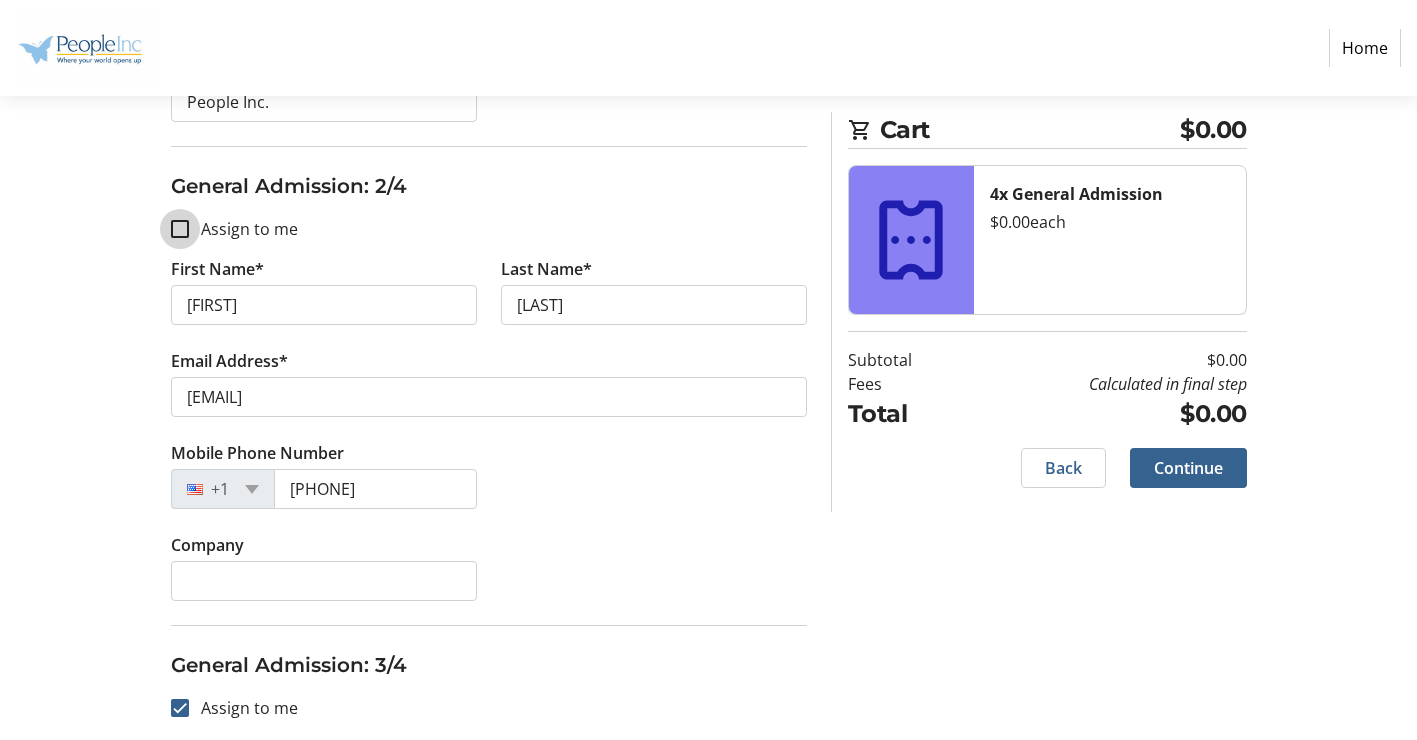 scroll, scrollTop: 700, scrollLeft: 0, axis: vertical 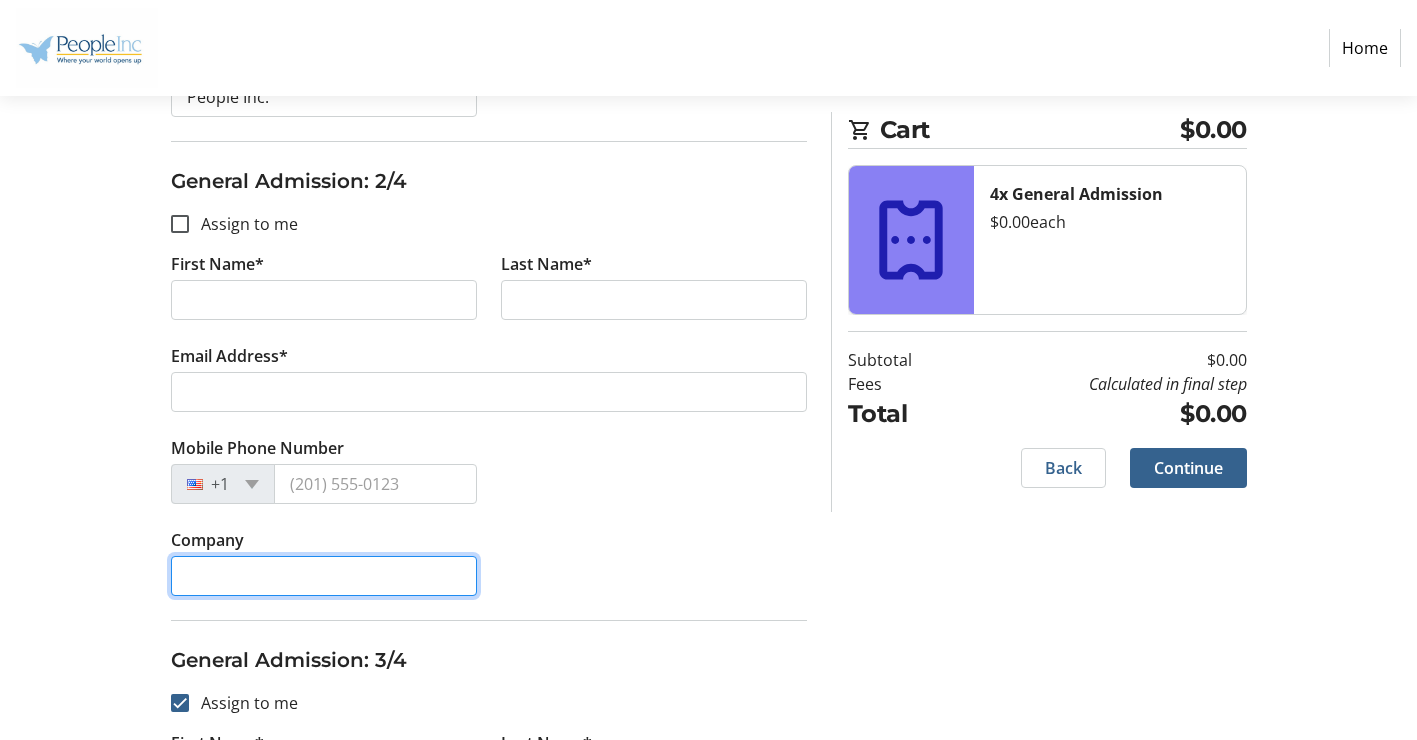 click on "Company" at bounding box center (324, 576) 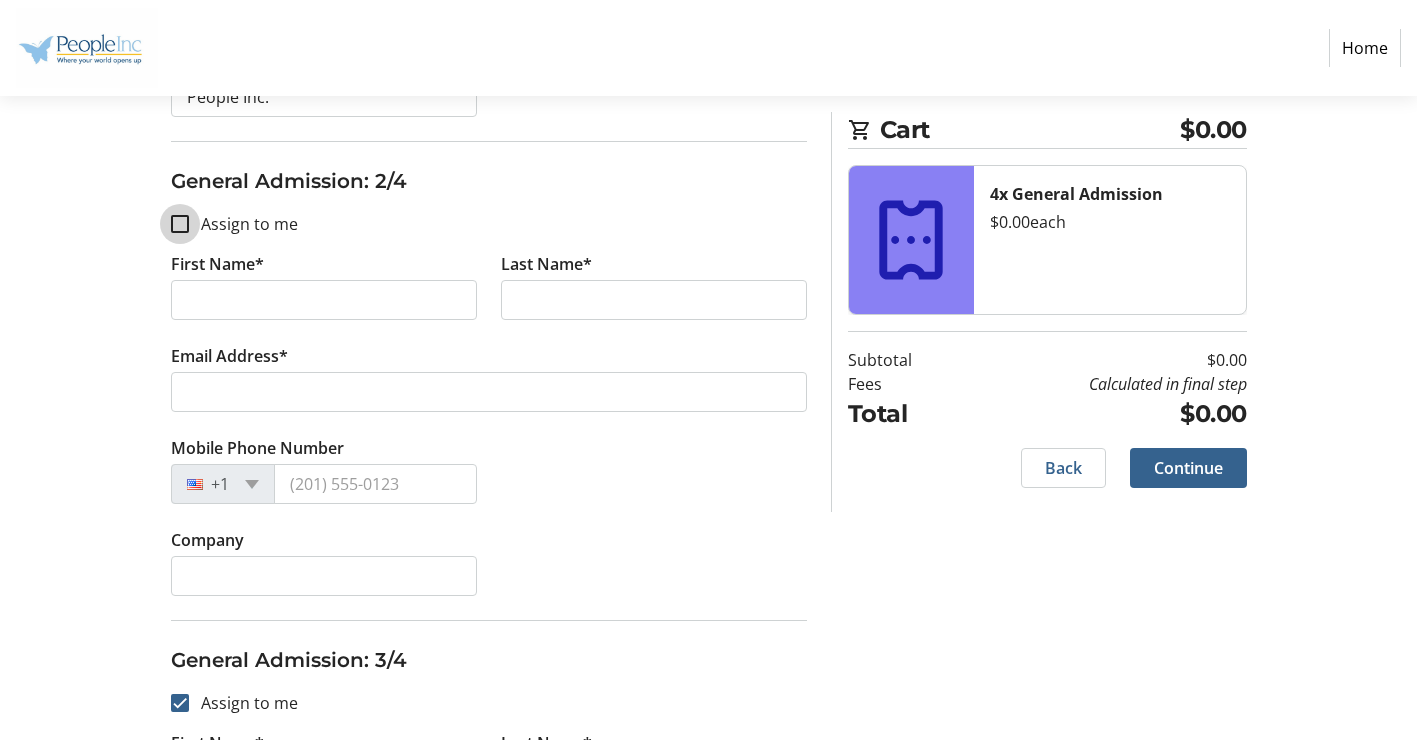 click on "Assign to me" at bounding box center (180, 224) 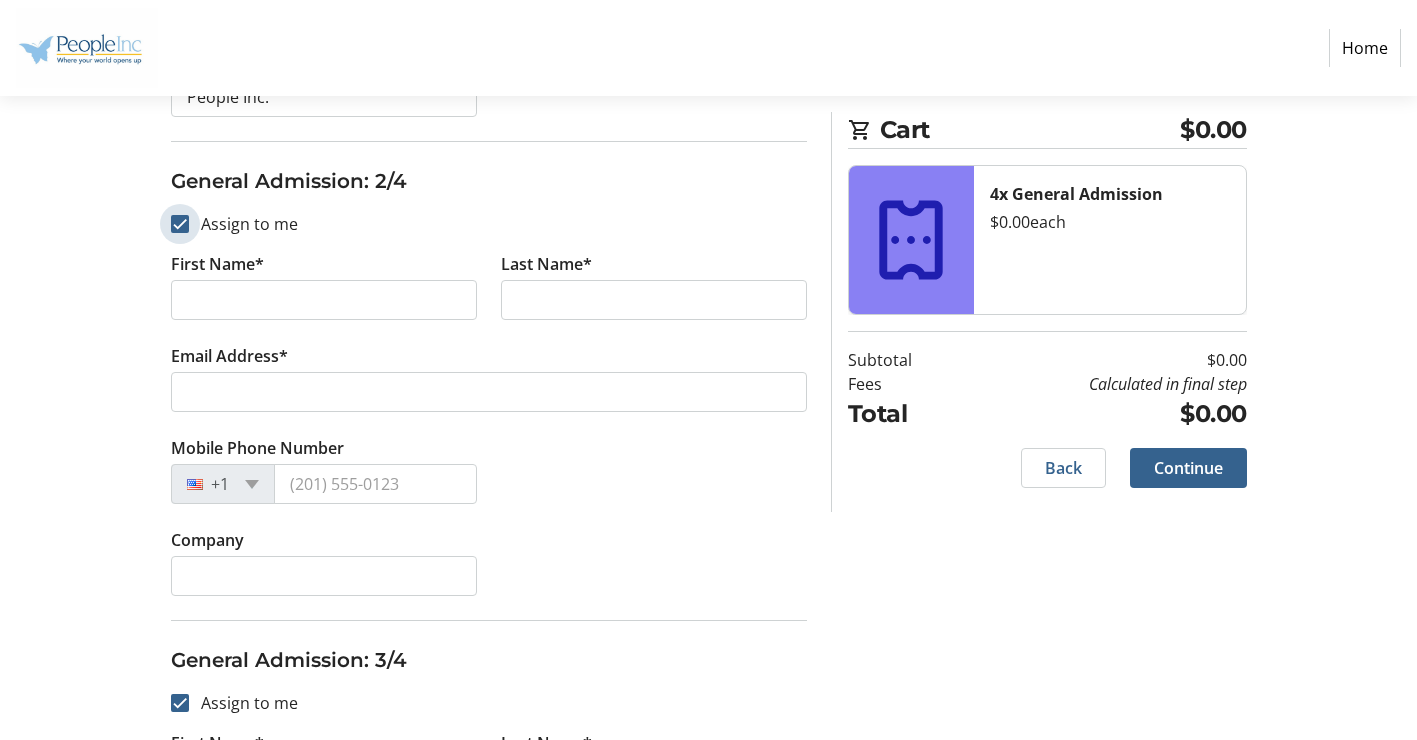 checkbox on "true" 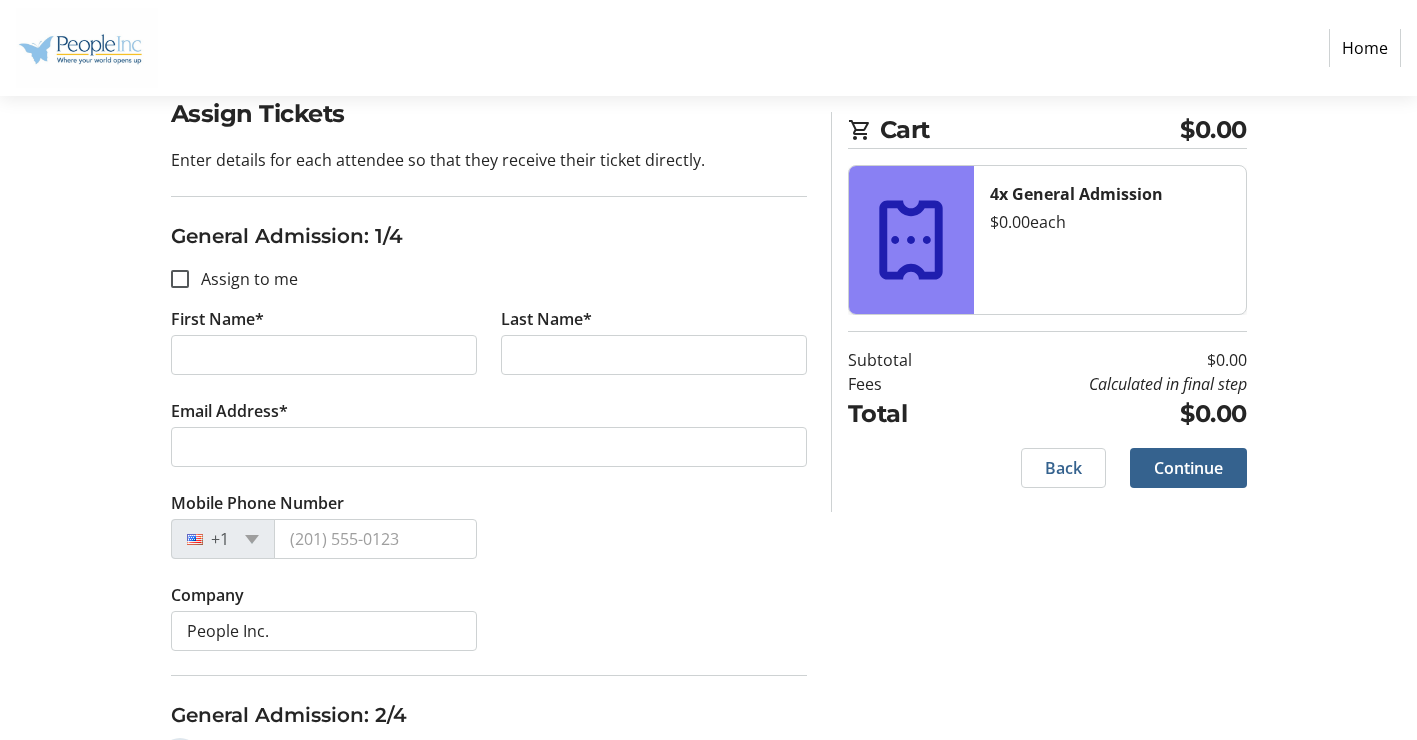scroll, scrollTop: 138, scrollLeft: 0, axis: vertical 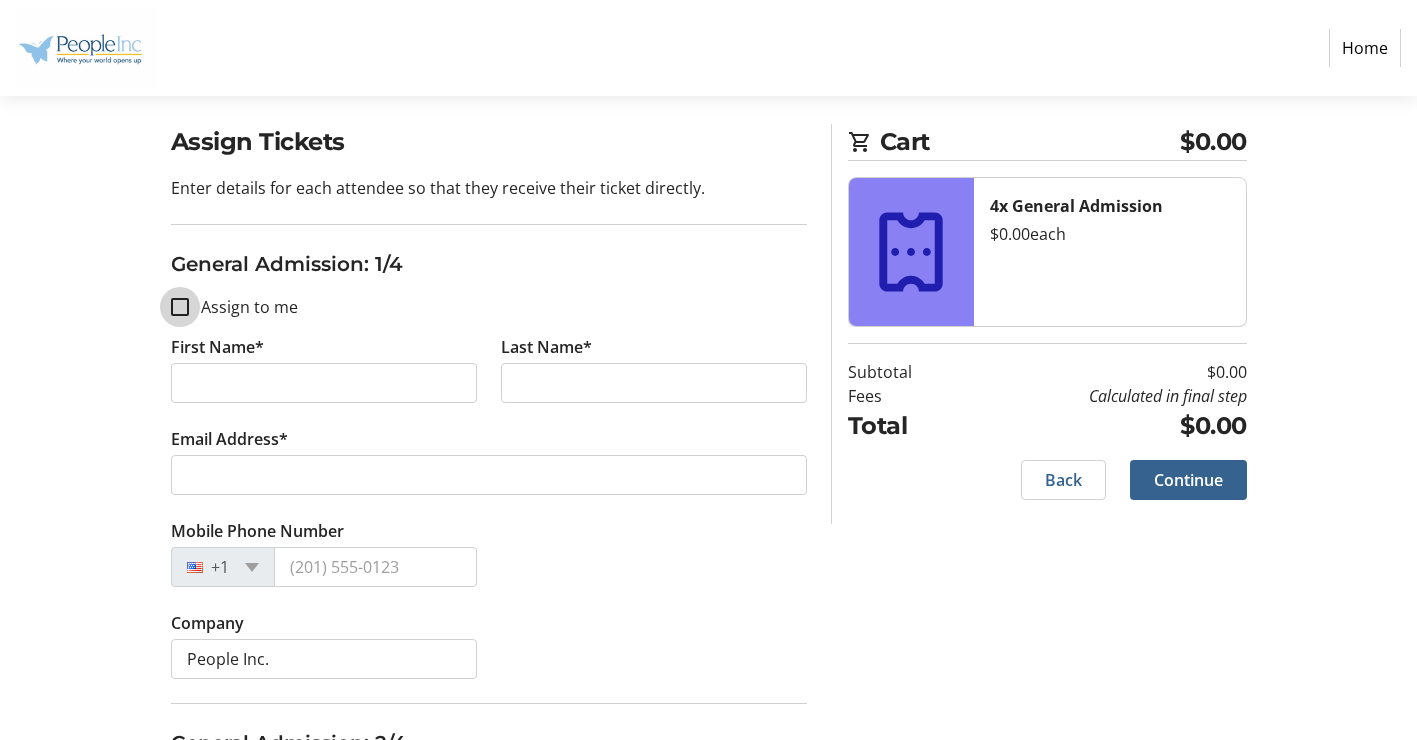 click on "Assign to me" at bounding box center [180, 307] 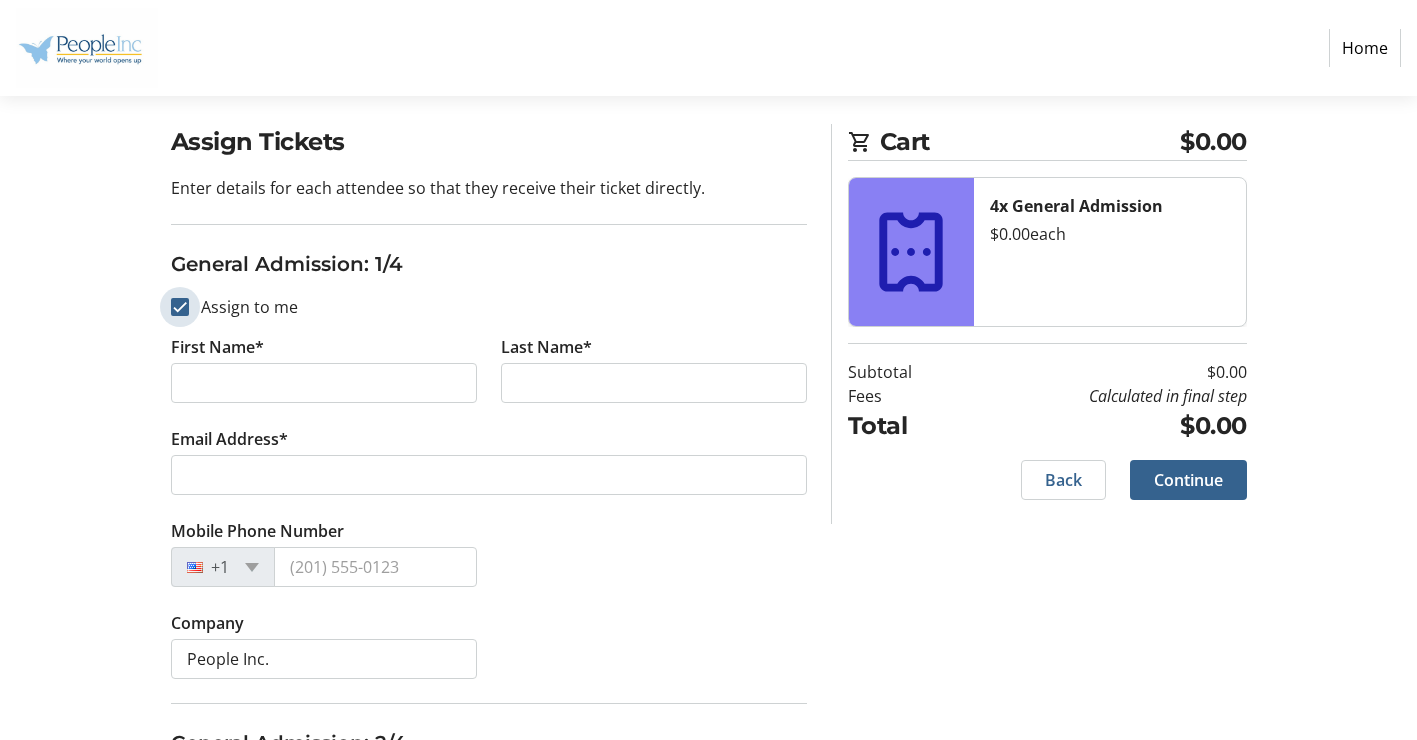 checkbox on "true" 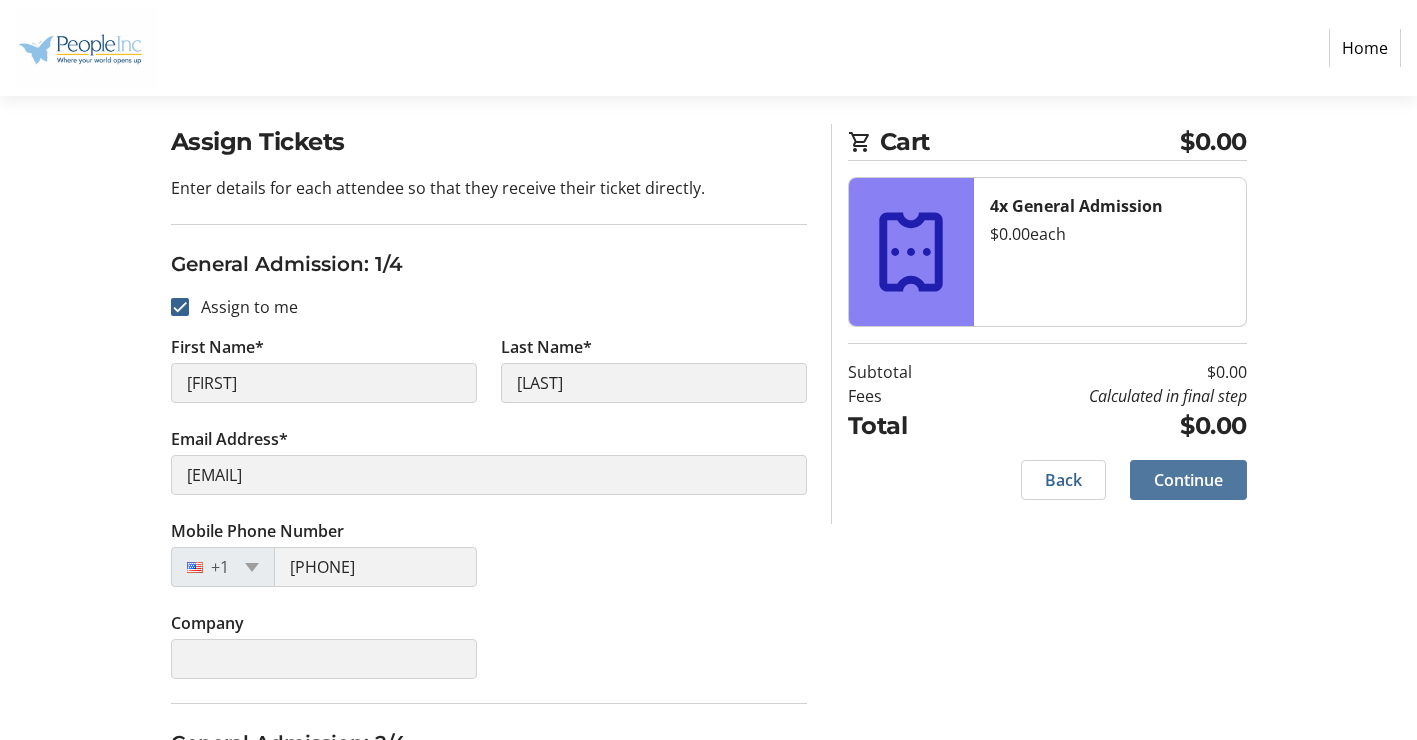 click on "Continue" at bounding box center [1188, 480] 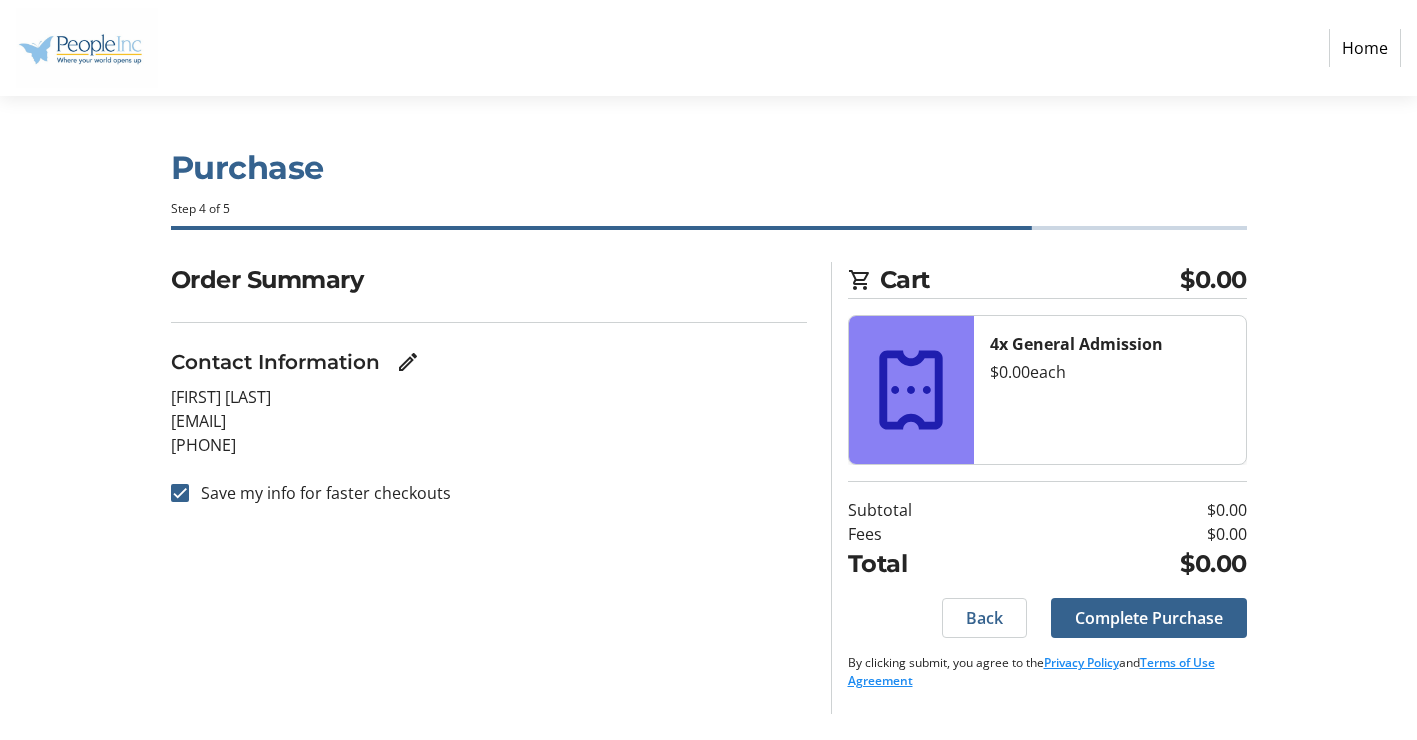 scroll, scrollTop: 0, scrollLeft: 0, axis: both 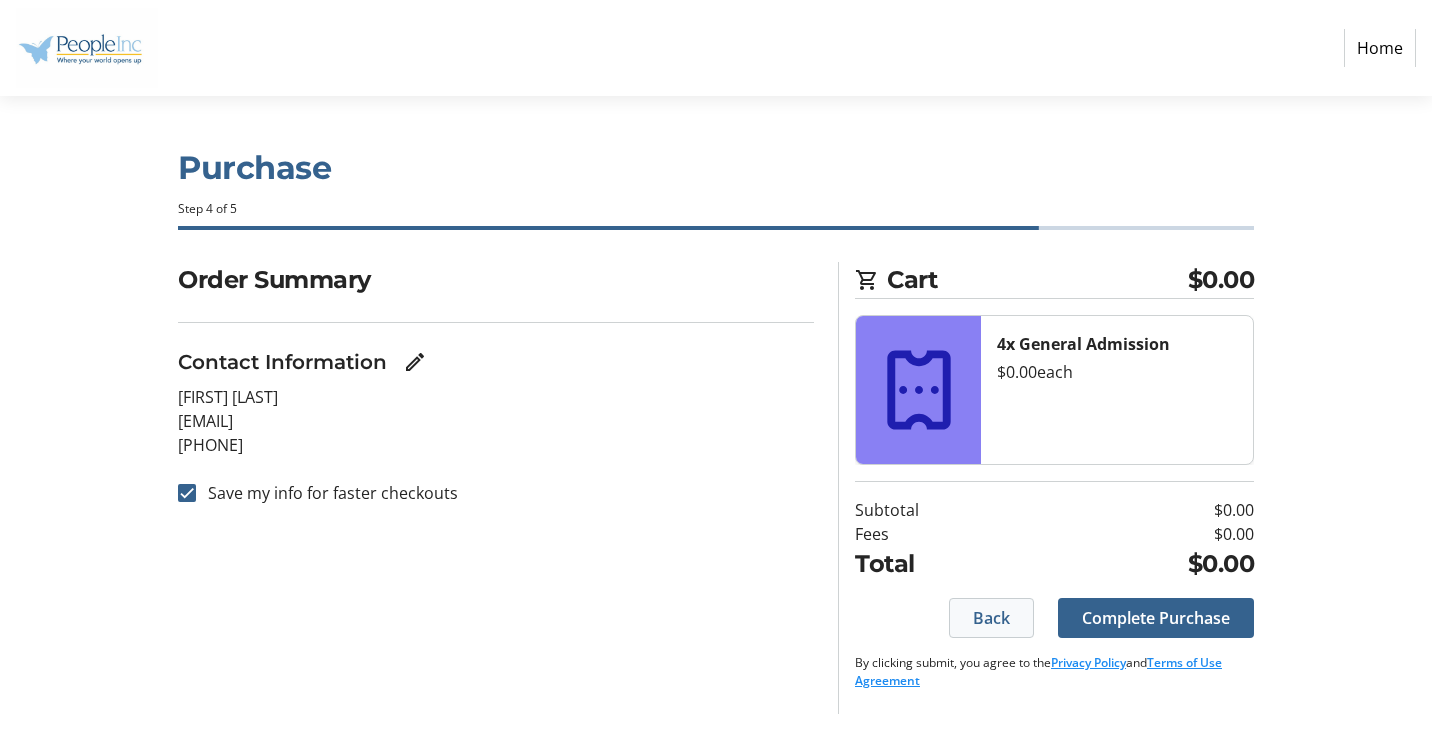 click on "Back" at bounding box center [991, 618] 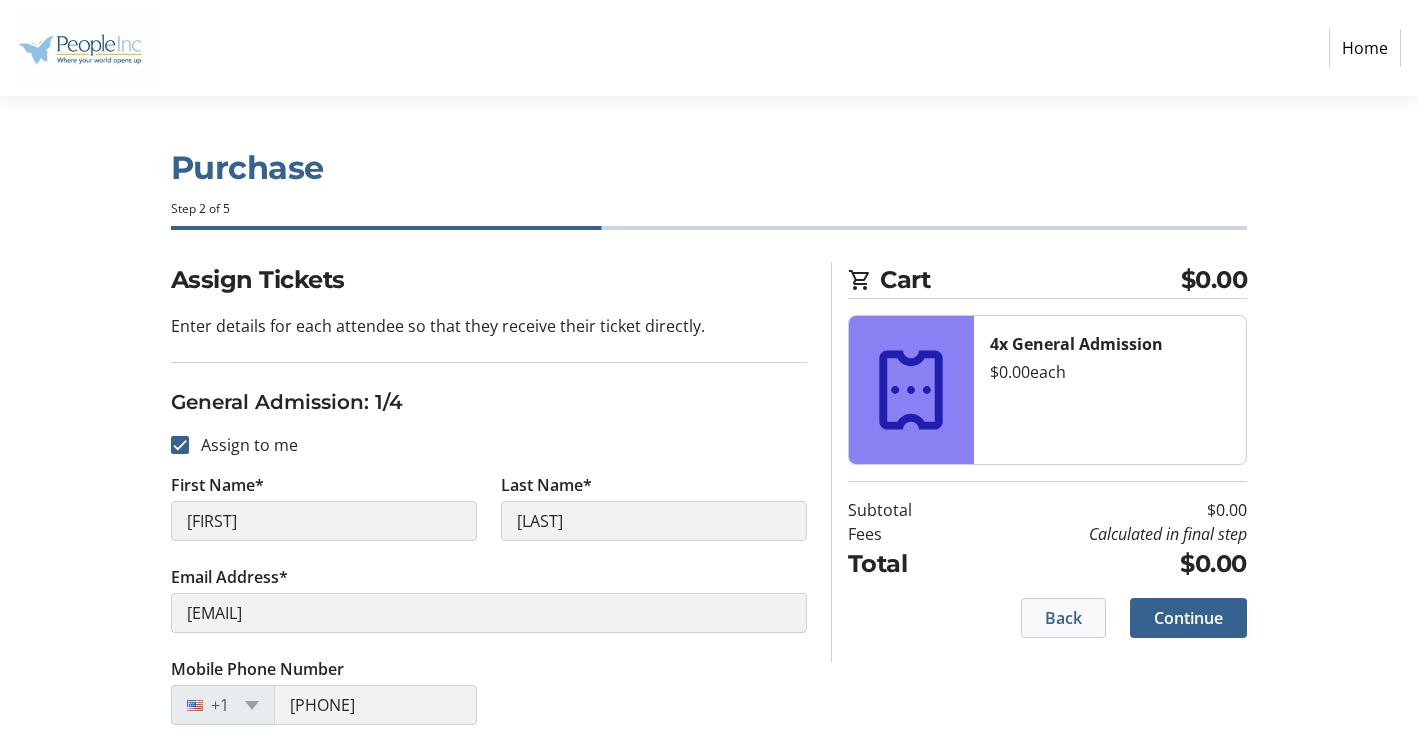 click on "Back" at bounding box center (1063, 618) 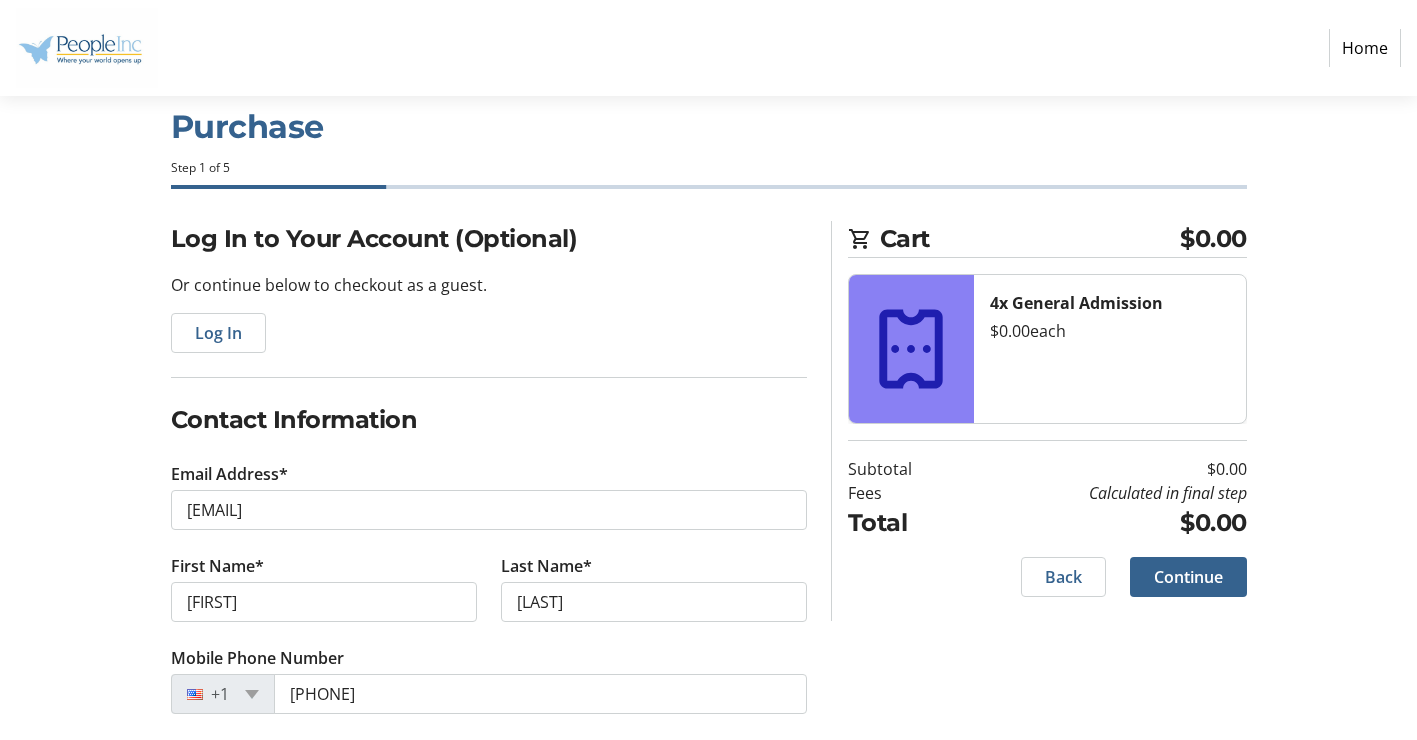 scroll, scrollTop: 63, scrollLeft: 0, axis: vertical 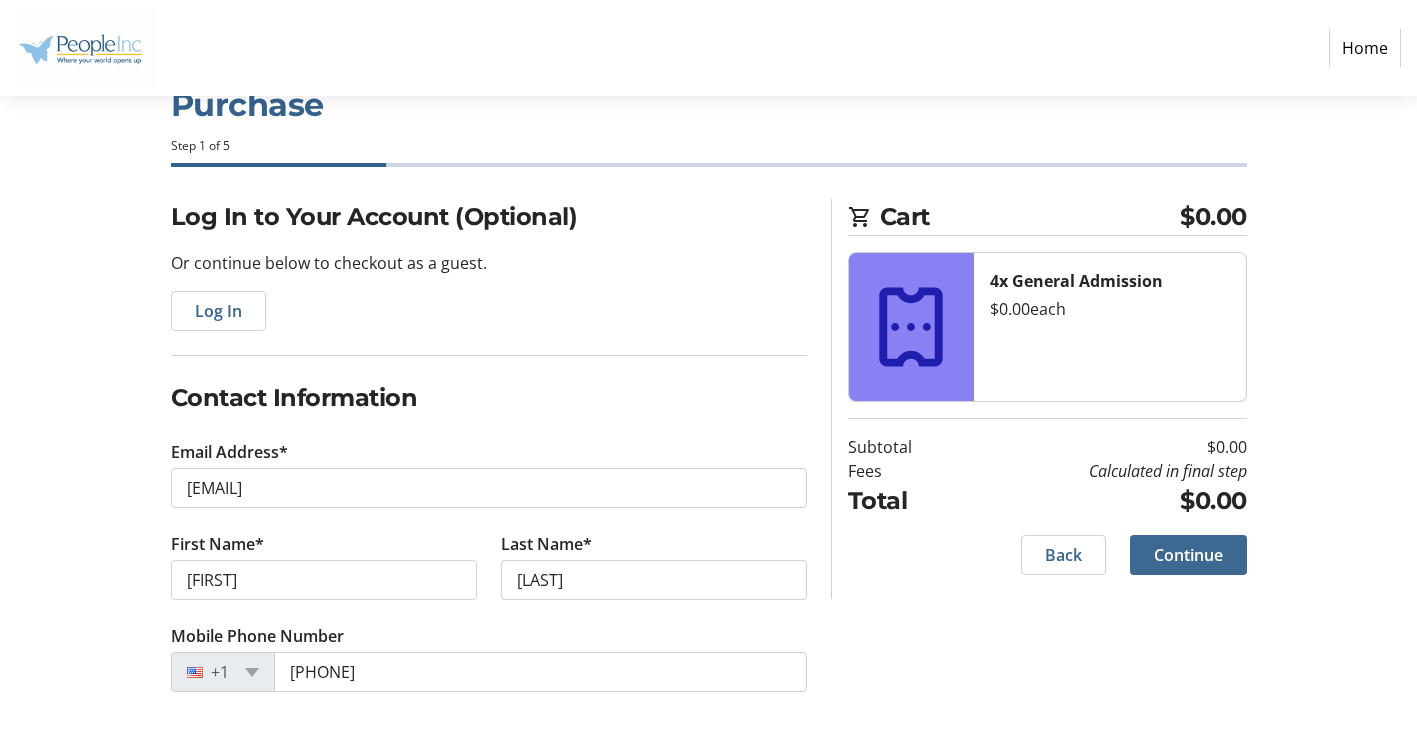 click at bounding box center (1188, 555) 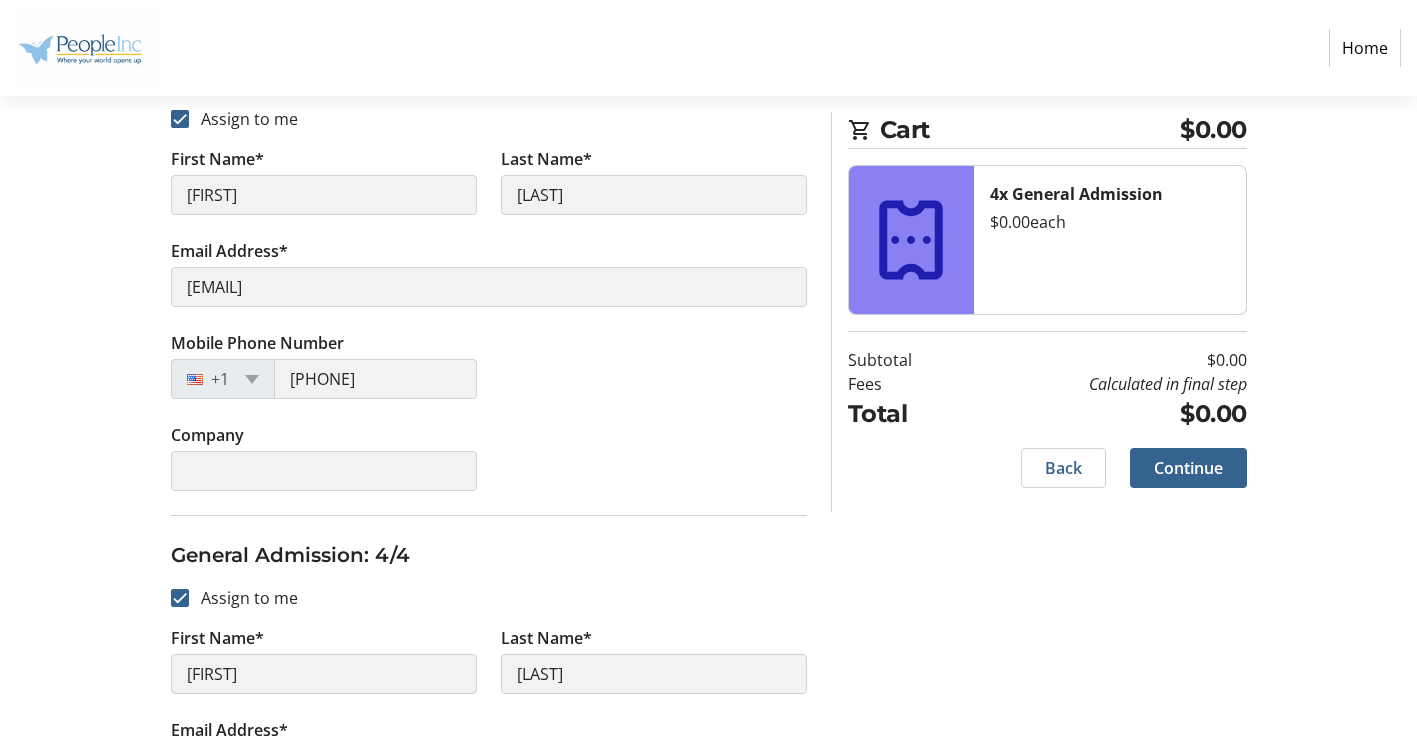 scroll, scrollTop: 1538, scrollLeft: 0, axis: vertical 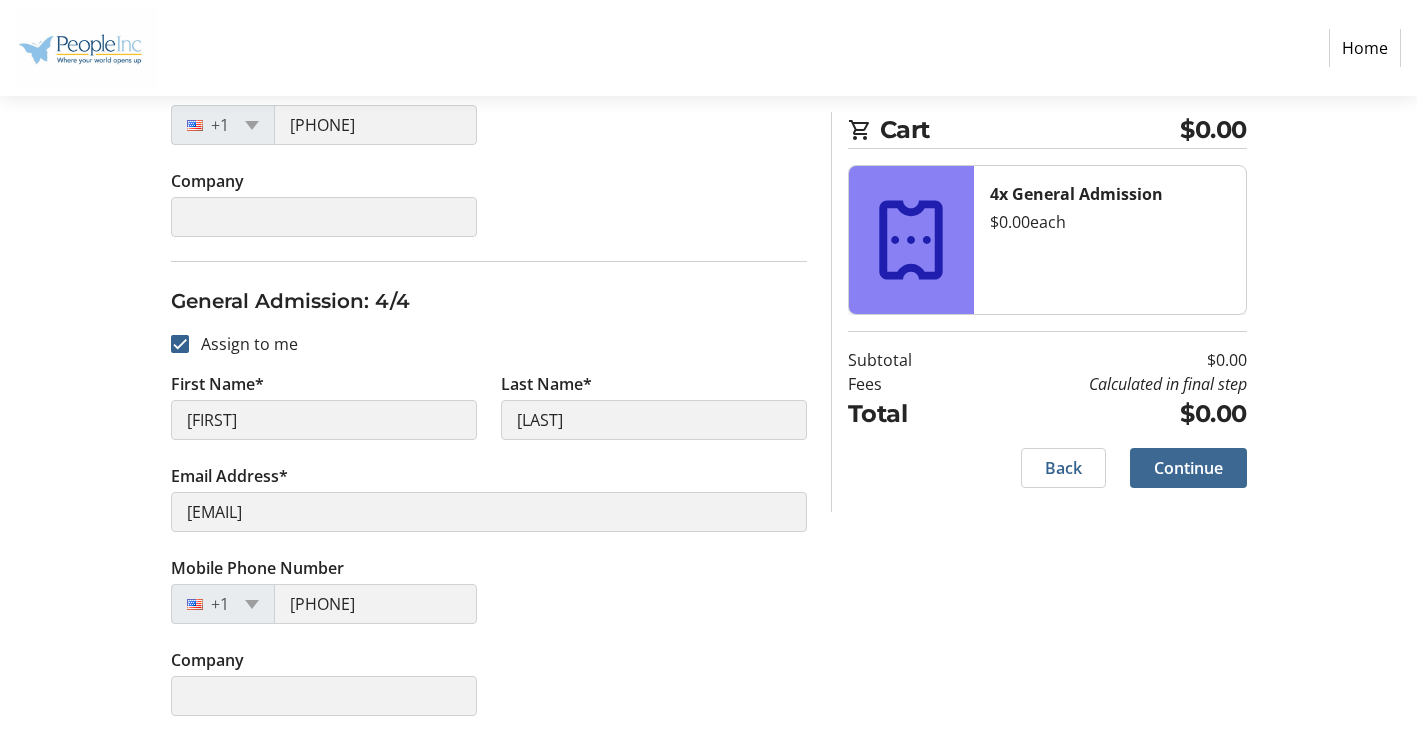 click on "Continue" at bounding box center (1188, 468) 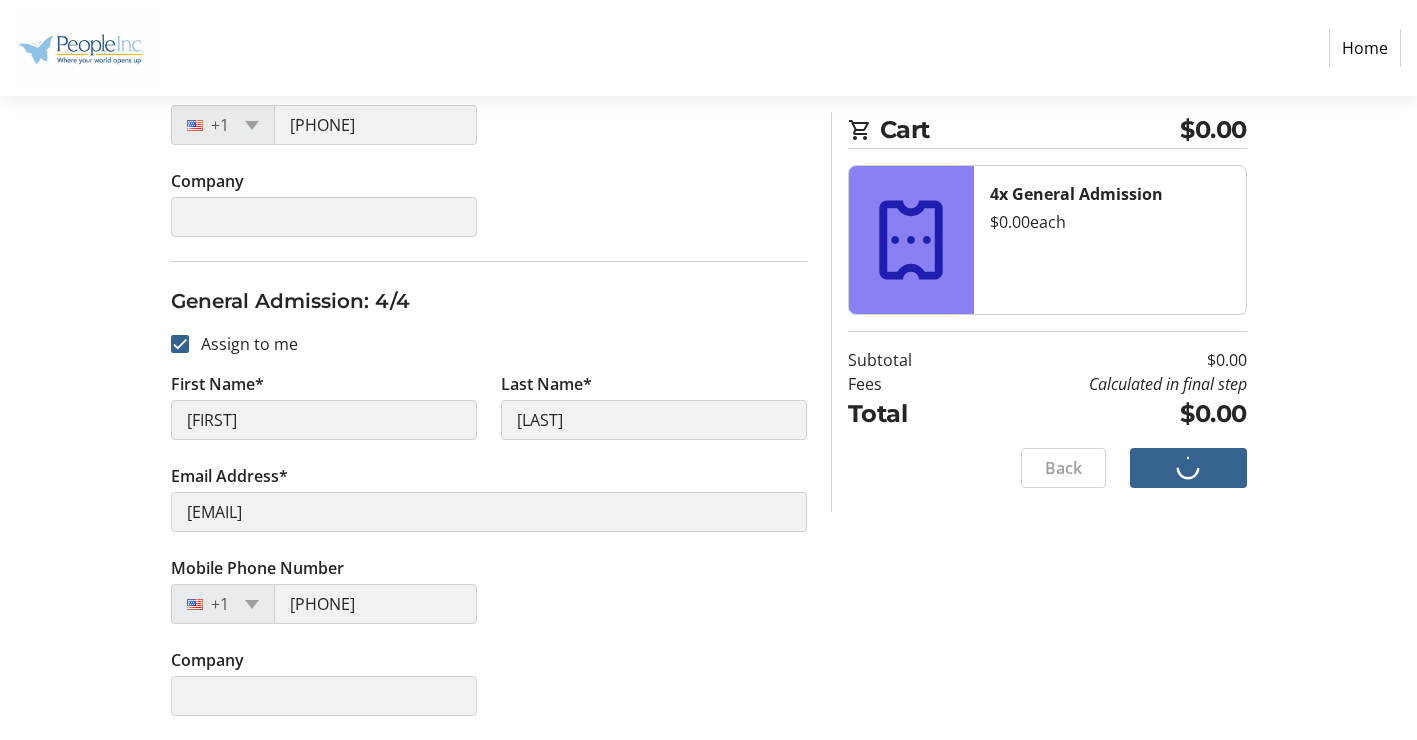scroll, scrollTop: 0, scrollLeft: 0, axis: both 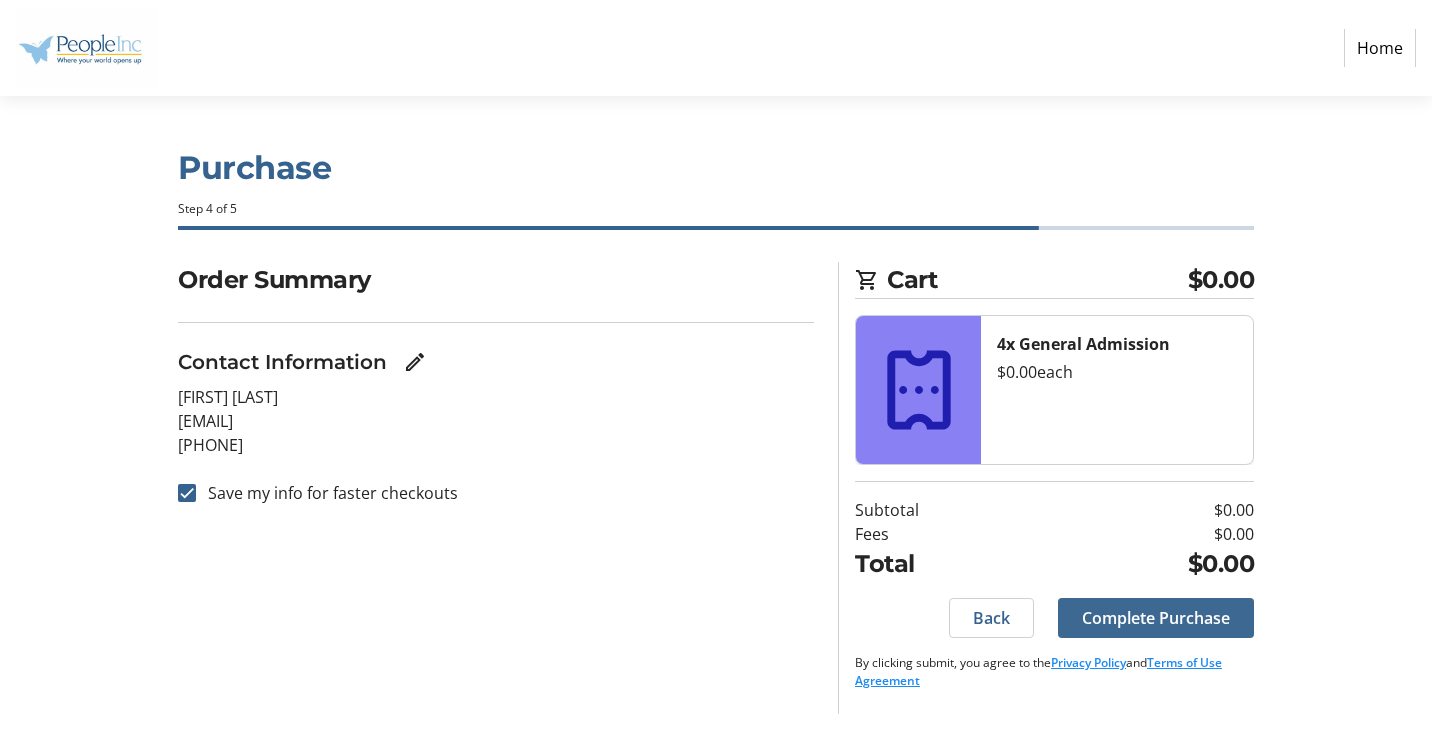 click on "Complete Purchase" at bounding box center [1156, 618] 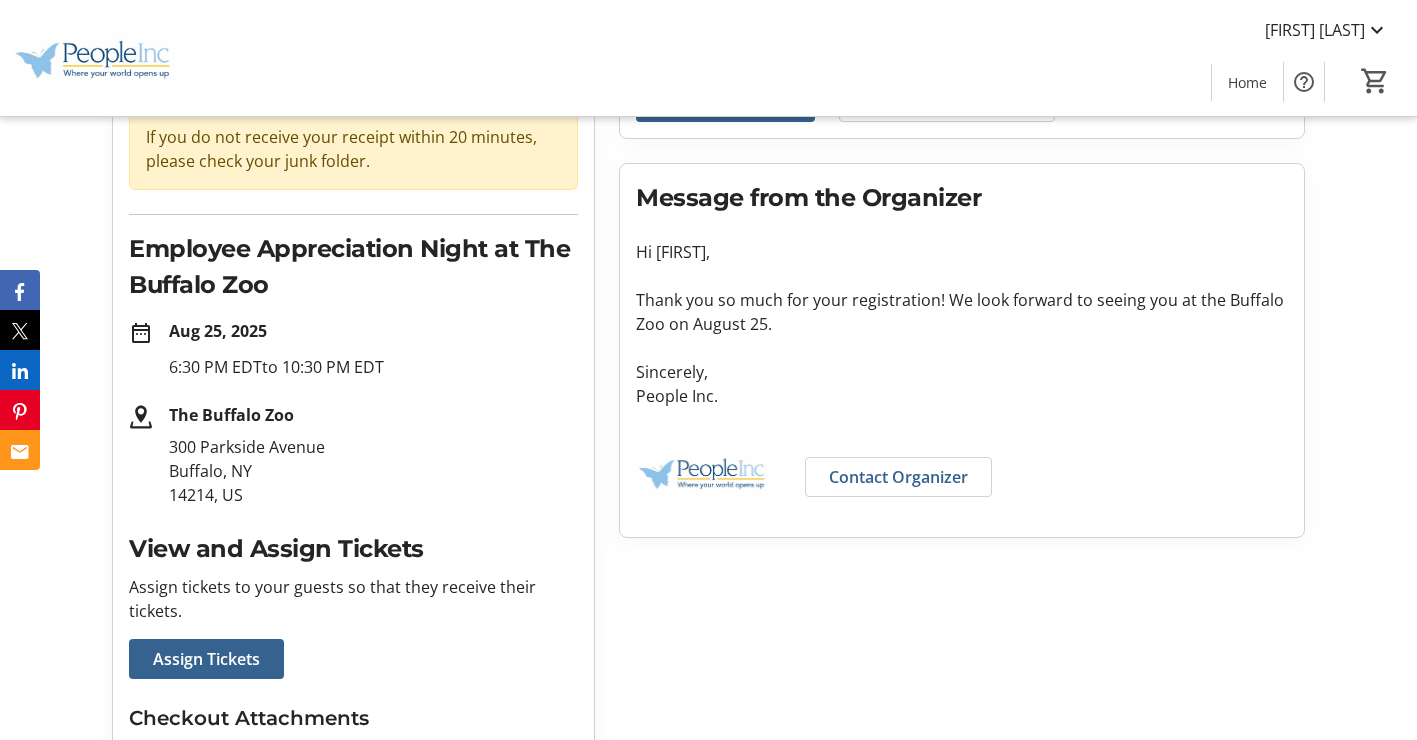 scroll, scrollTop: 491, scrollLeft: 0, axis: vertical 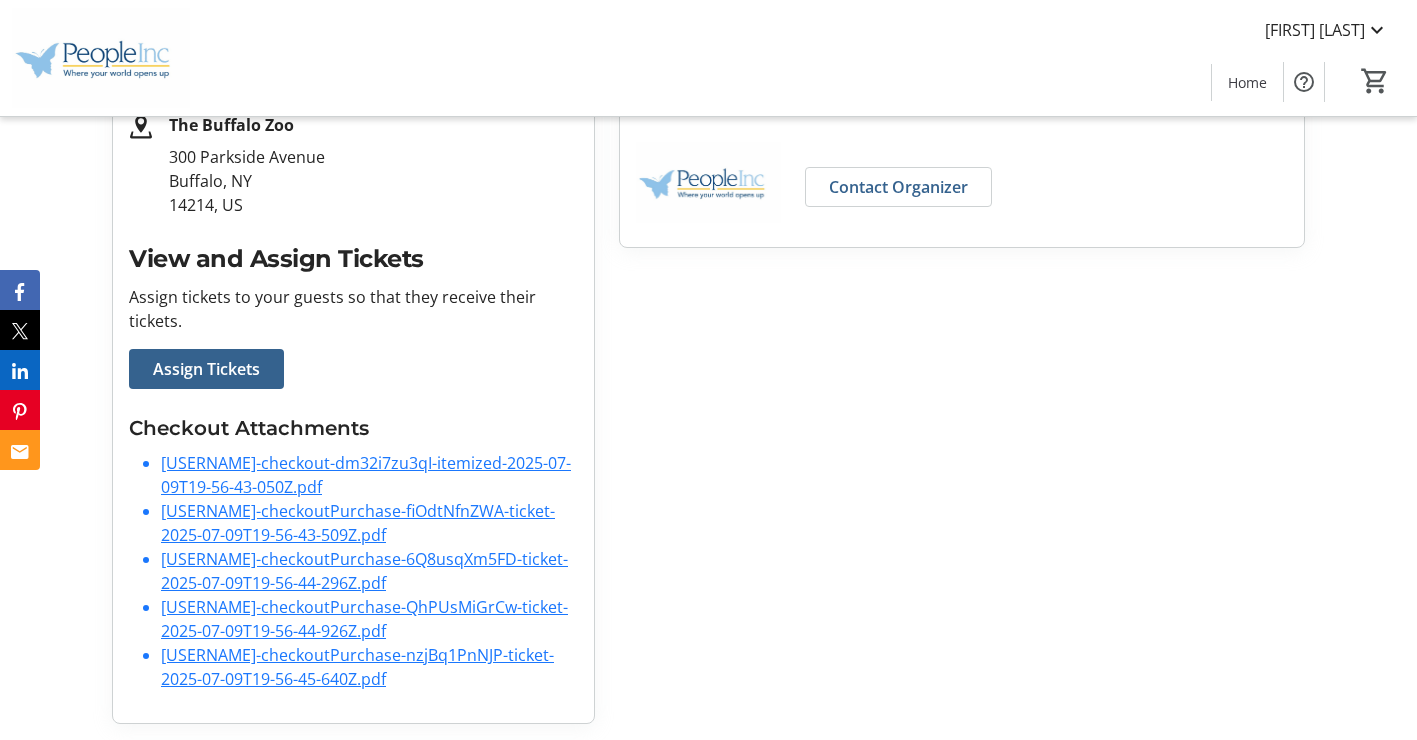 click on "[USERNAME]-checkout-dm32i7zu3qI-itemized-2025-07-09T19-56-43-050Z.pdf" at bounding box center (366, 475) 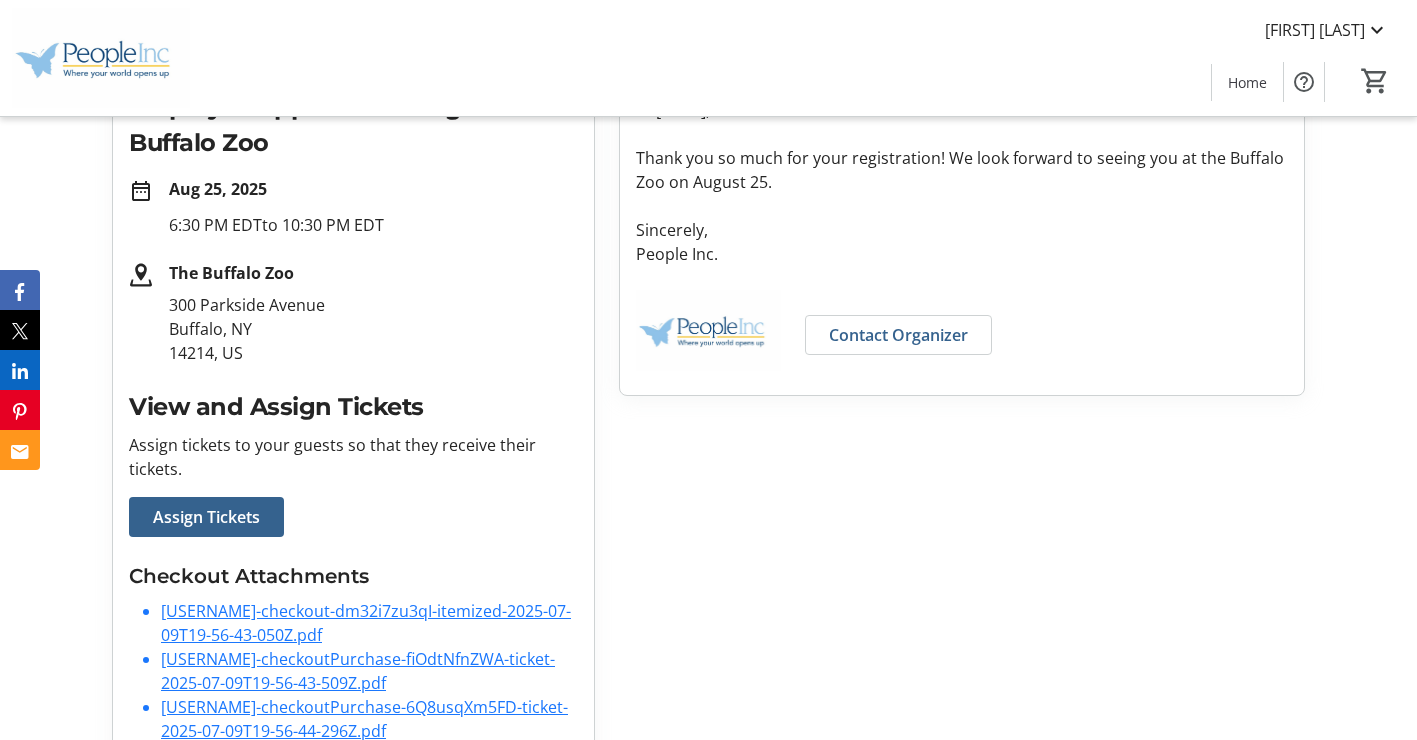 scroll, scrollTop: 0, scrollLeft: 0, axis: both 